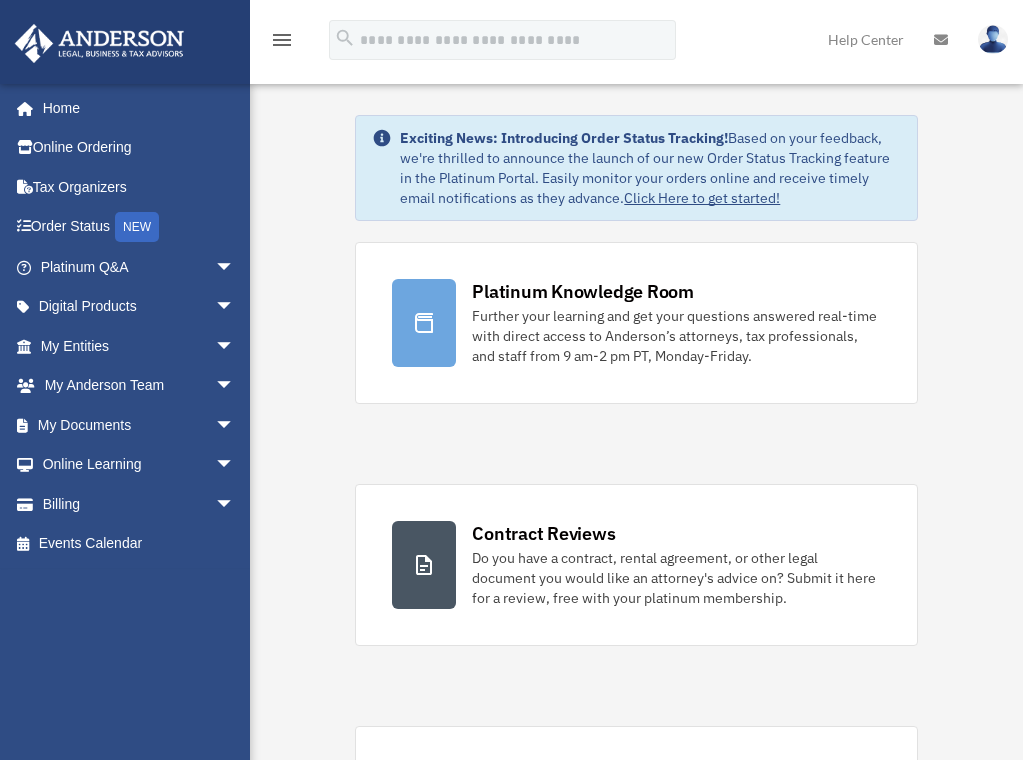 scroll, scrollTop: 0, scrollLeft: 0, axis: both 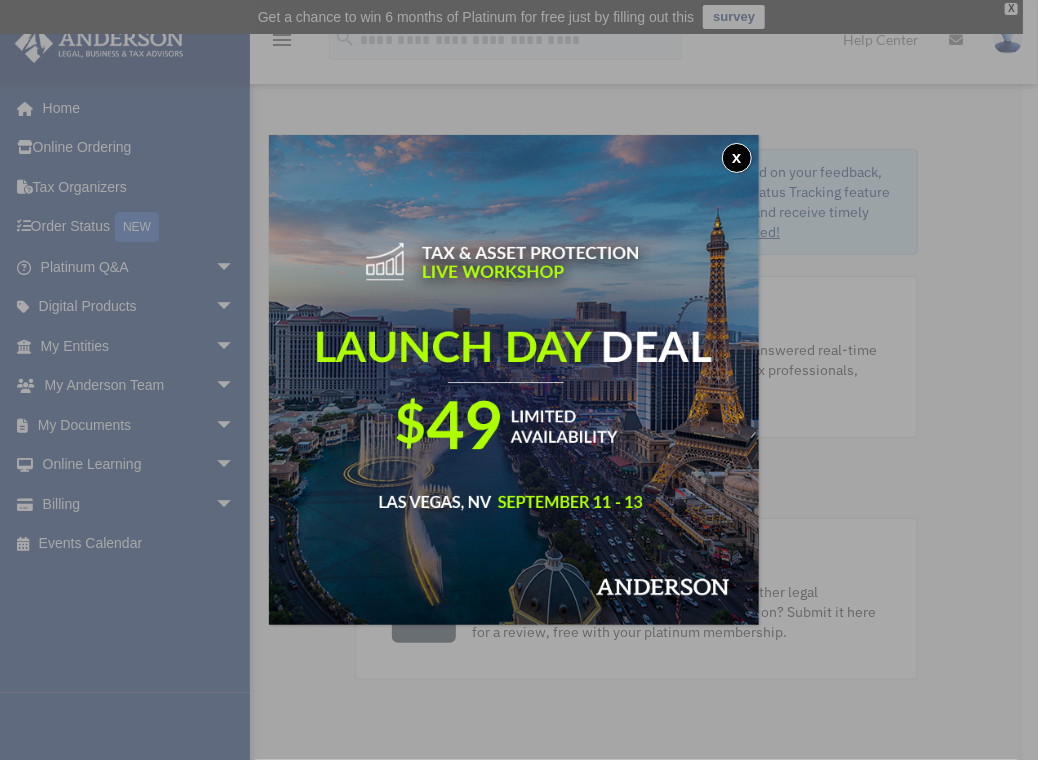click at bounding box center (514, 380) 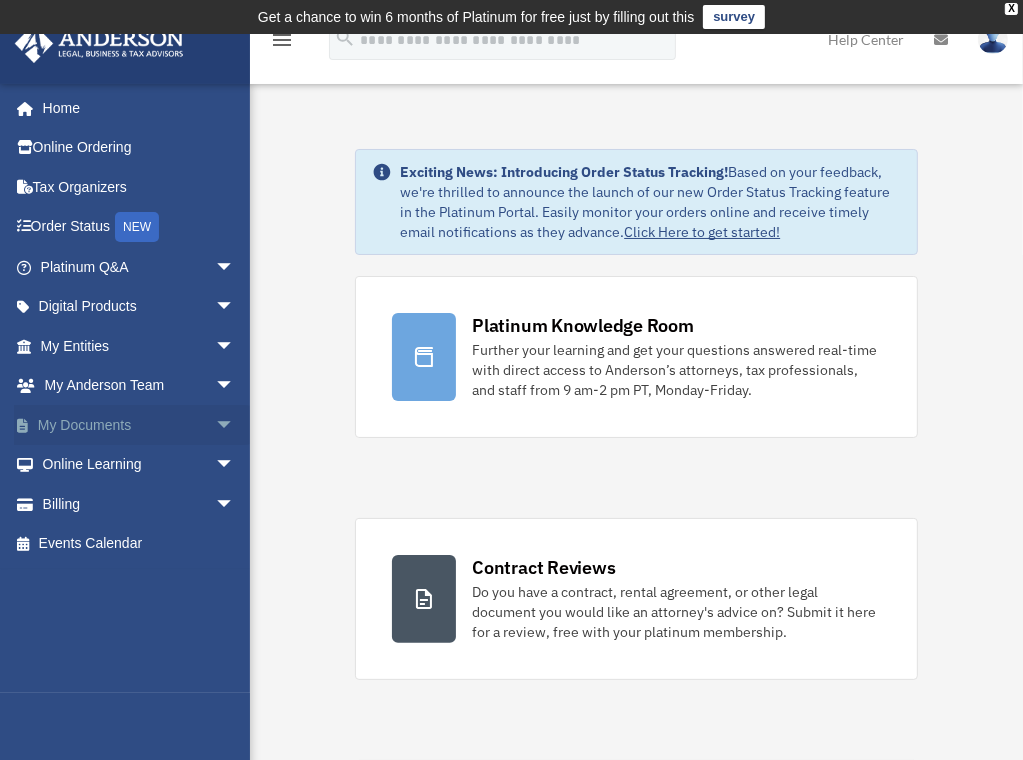 click on "My Documents arrow_drop_down" at bounding box center (139, 425) 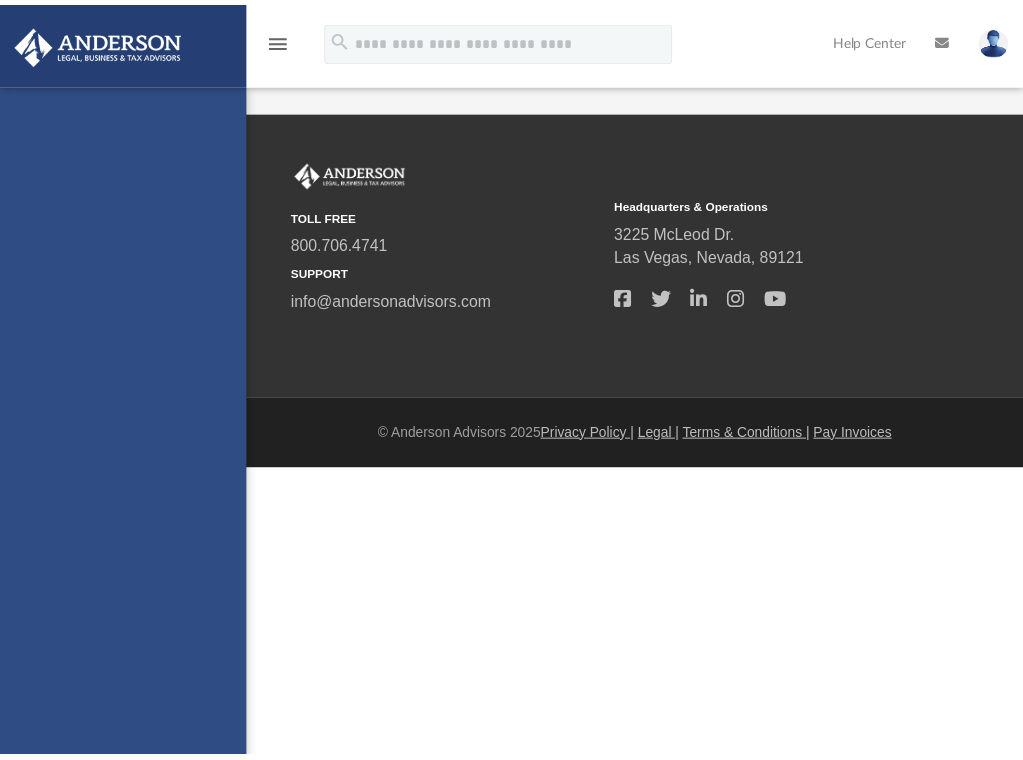 scroll, scrollTop: 0, scrollLeft: 0, axis: both 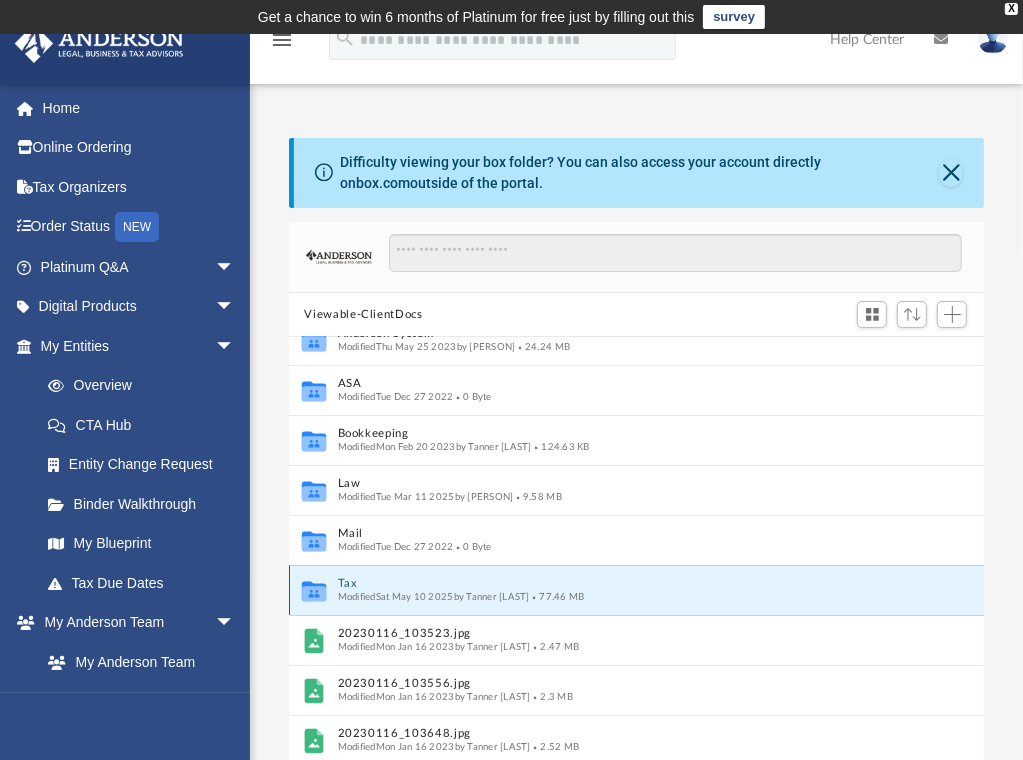 click on "Tax" at bounding box center [615, 584] 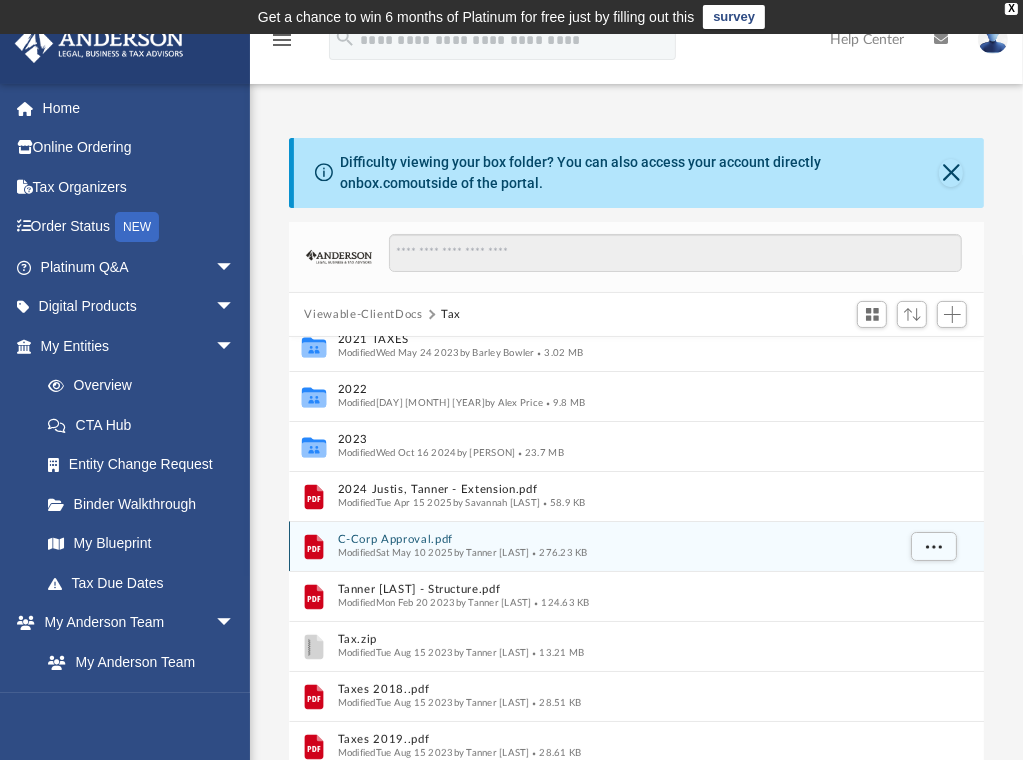 scroll, scrollTop: 196, scrollLeft: 0, axis: vertical 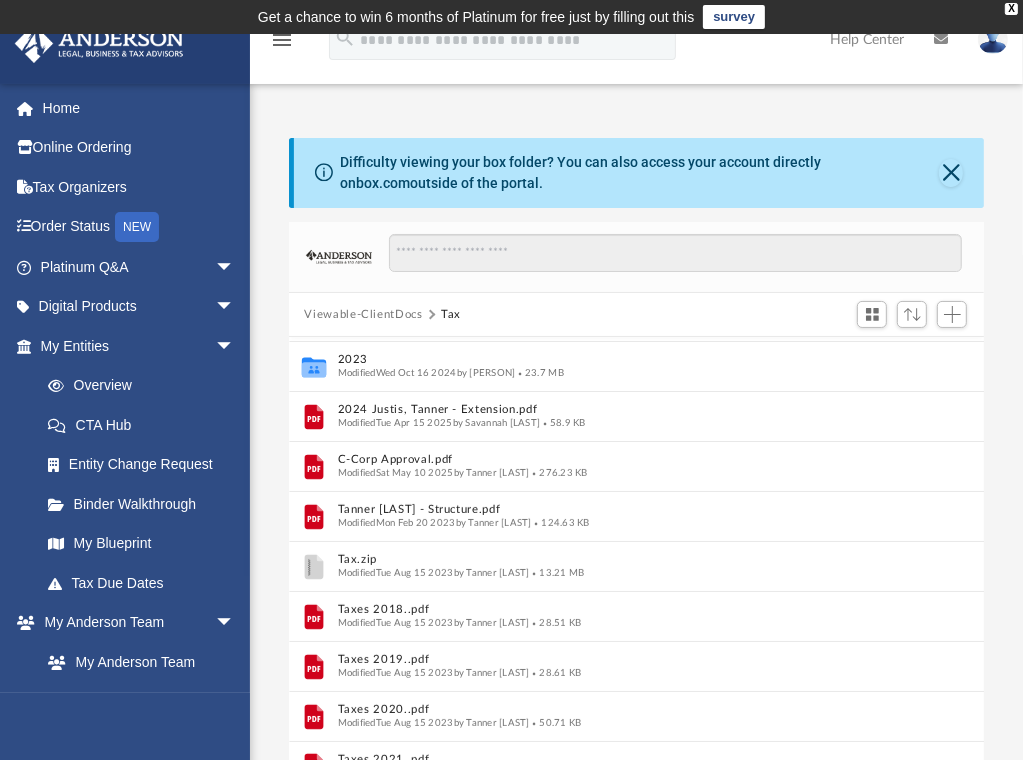 click on "Viewable-ClientDocs" at bounding box center [363, 315] 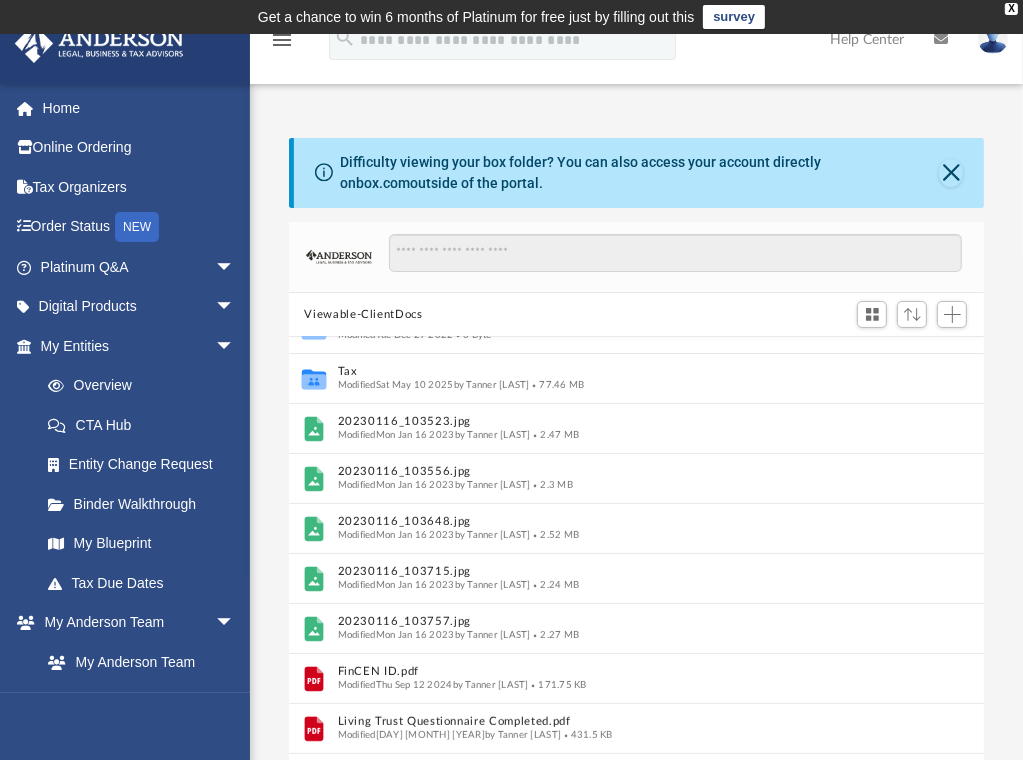 scroll, scrollTop: 345, scrollLeft: 0, axis: vertical 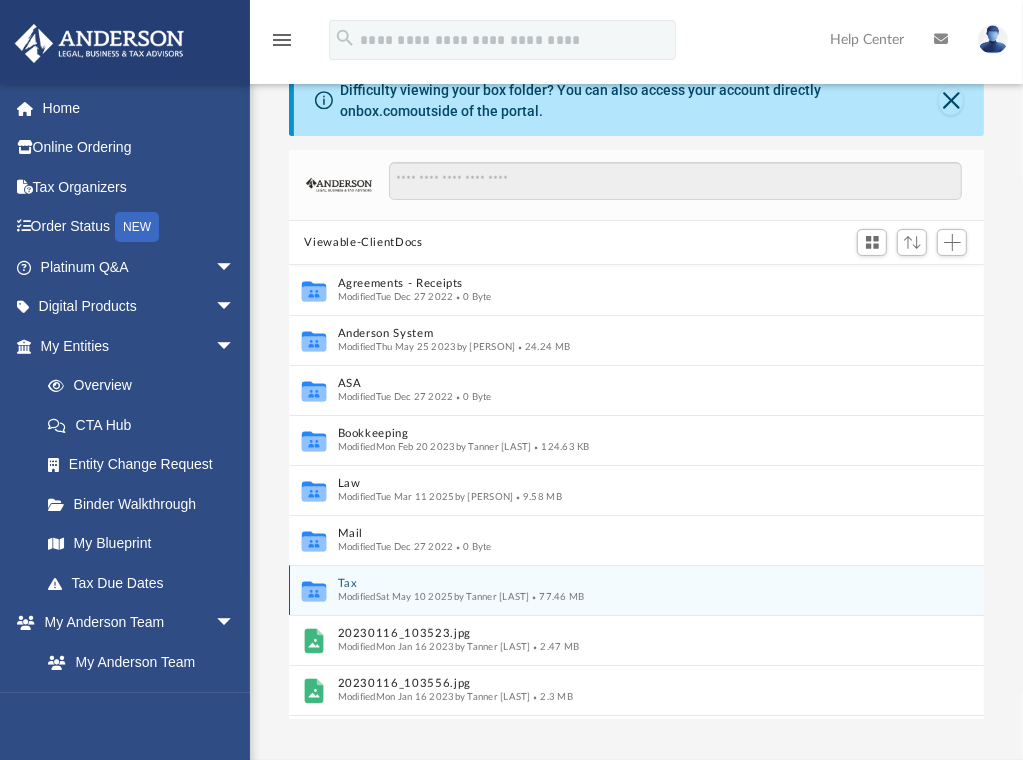 click on "Tax" at bounding box center (615, 584) 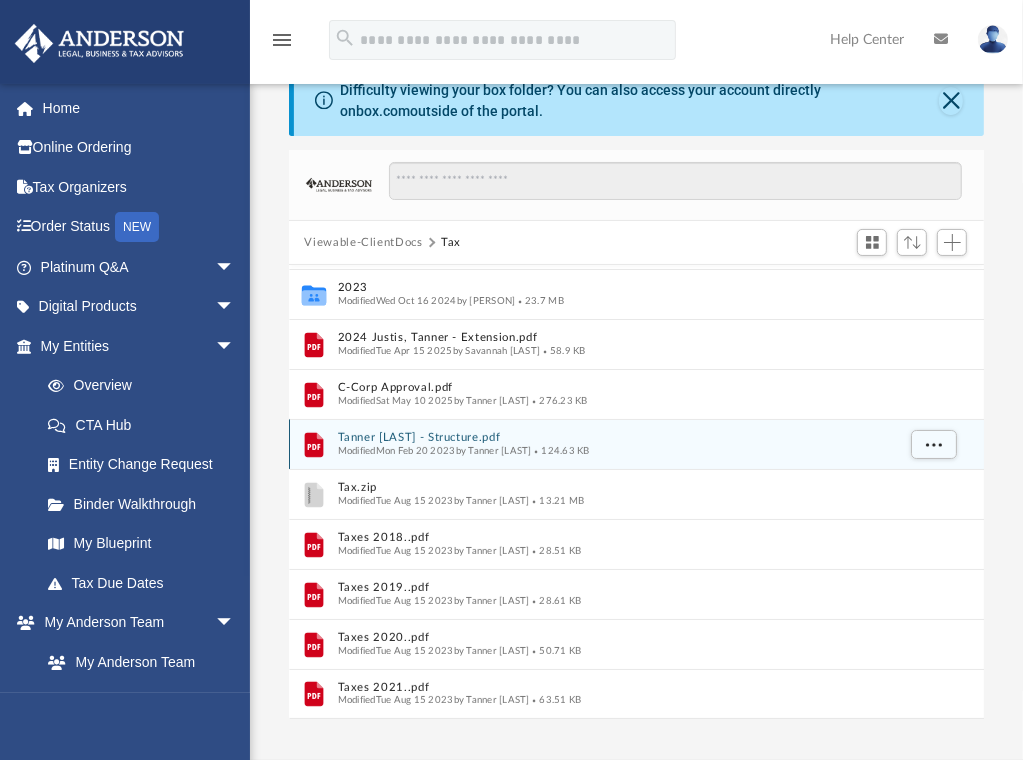 scroll, scrollTop: 0, scrollLeft: 0, axis: both 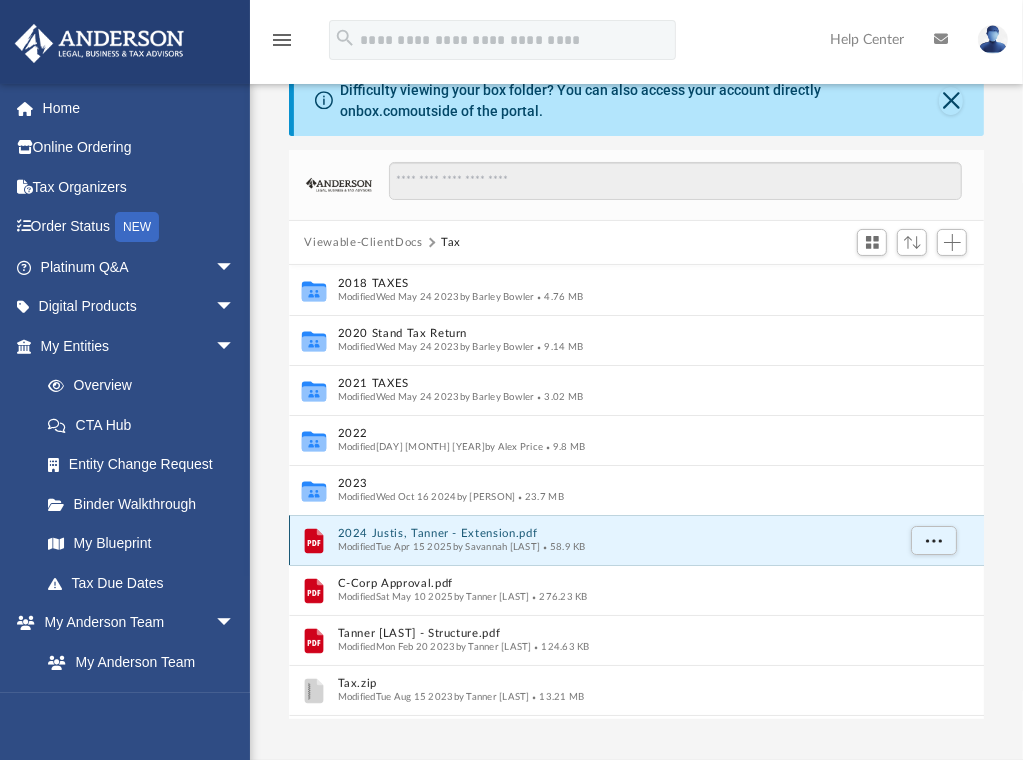 click on "2024 Justis, Tanner - Extension.pdf" at bounding box center (615, 534) 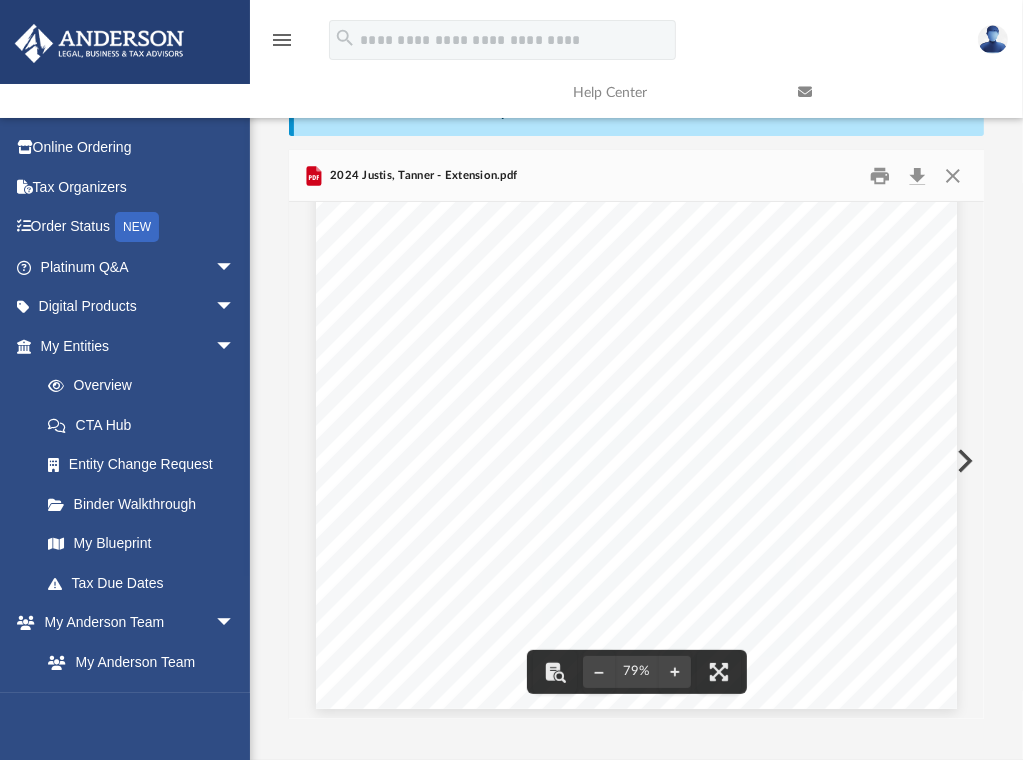 scroll, scrollTop: 343, scrollLeft: 0, axis: vertical 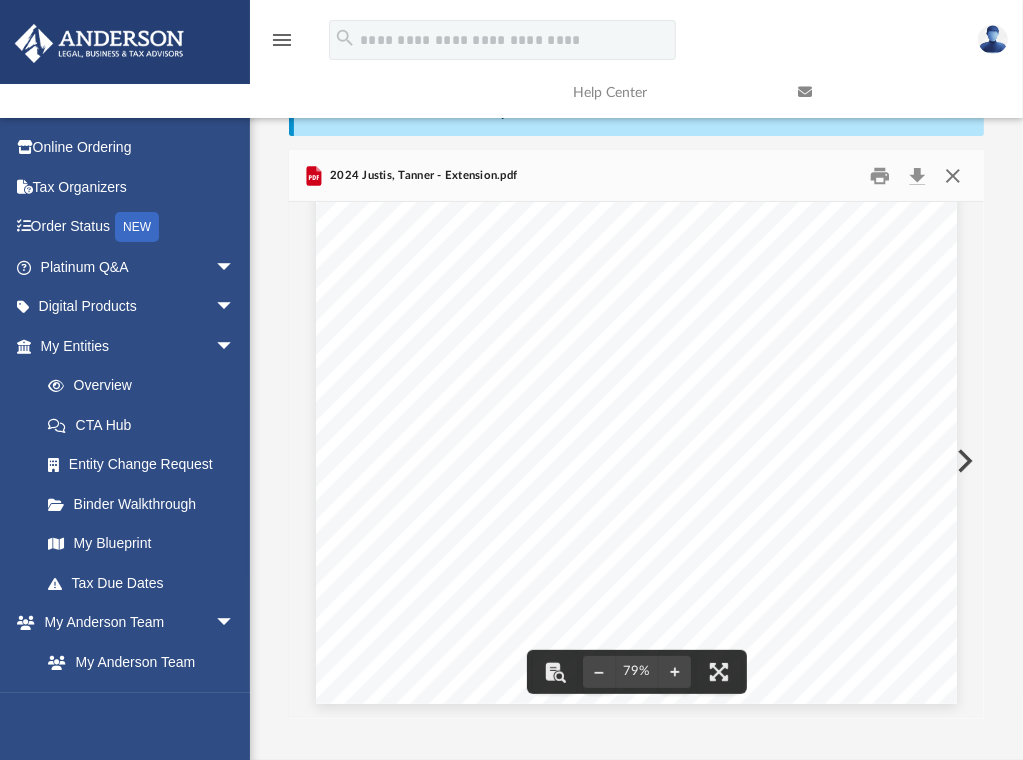 click at bounding box center (953, 175) 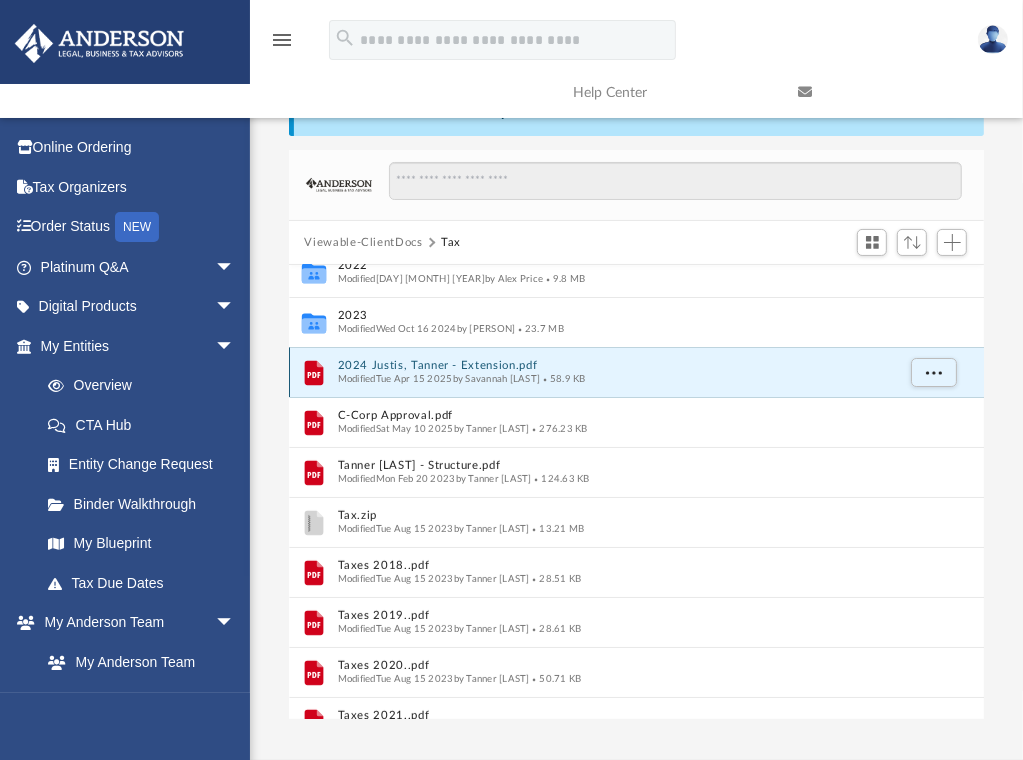 scroll, scrollTop: 168, scrollLeft: 0, axis: vertical 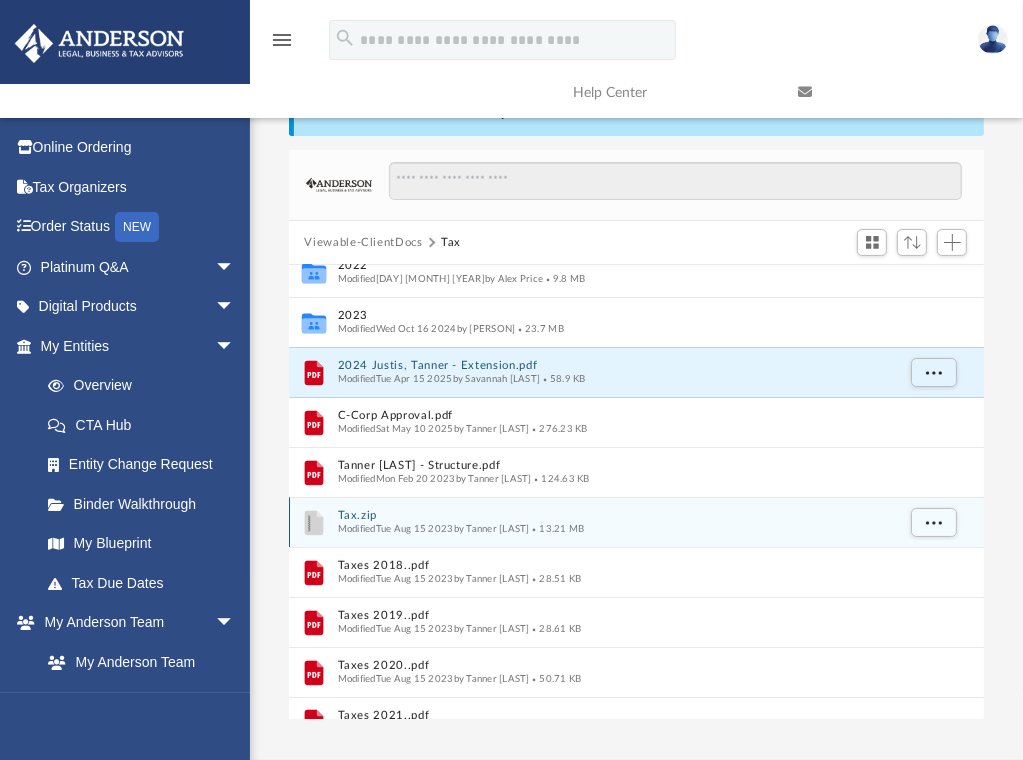 click on "Tax.zip" at bounding box center (615, 516) 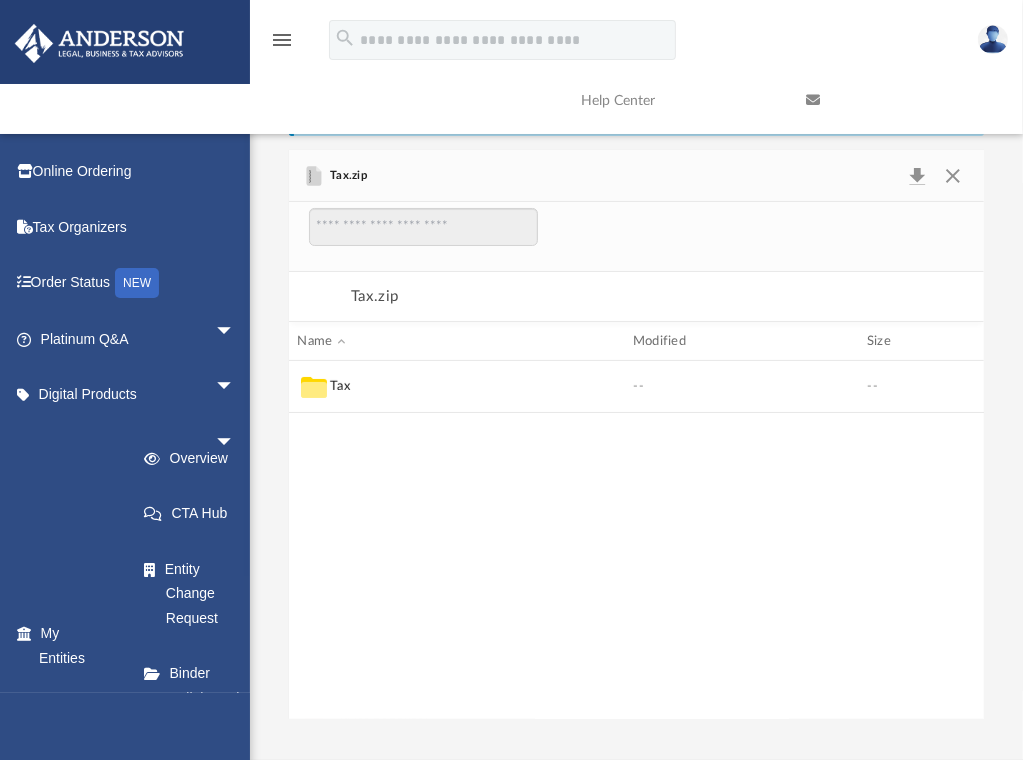scroll, scrollTop: 0, scrollLeft: 0, axis: both 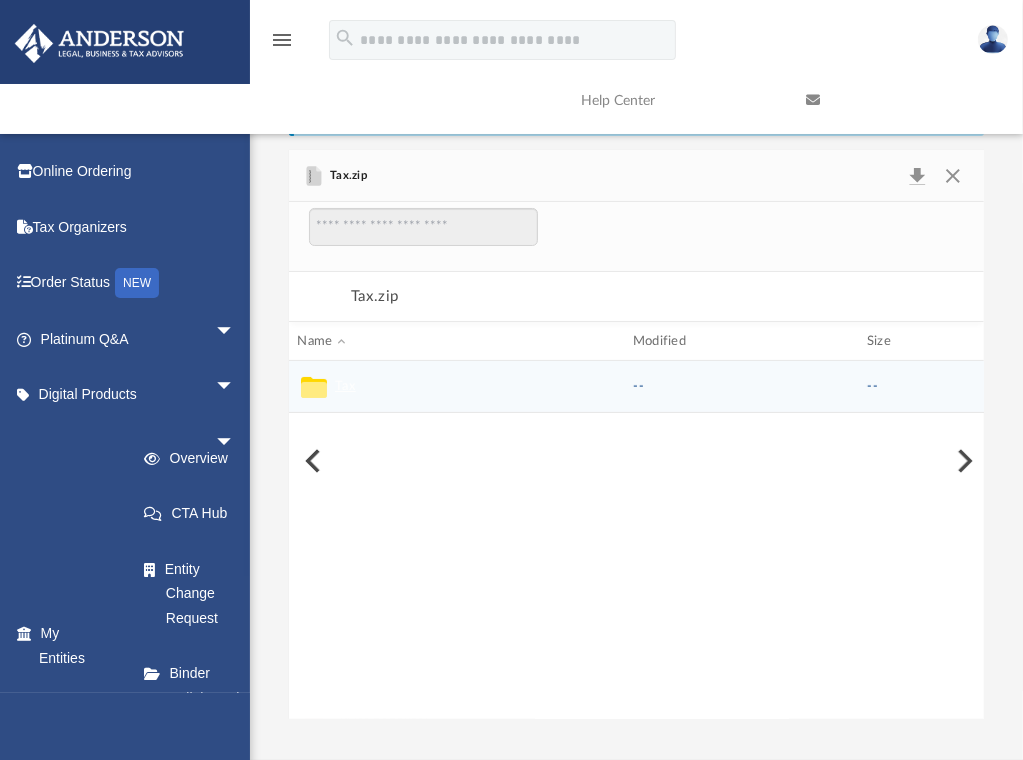 click on "Tax" at bounding box center (344, 387) 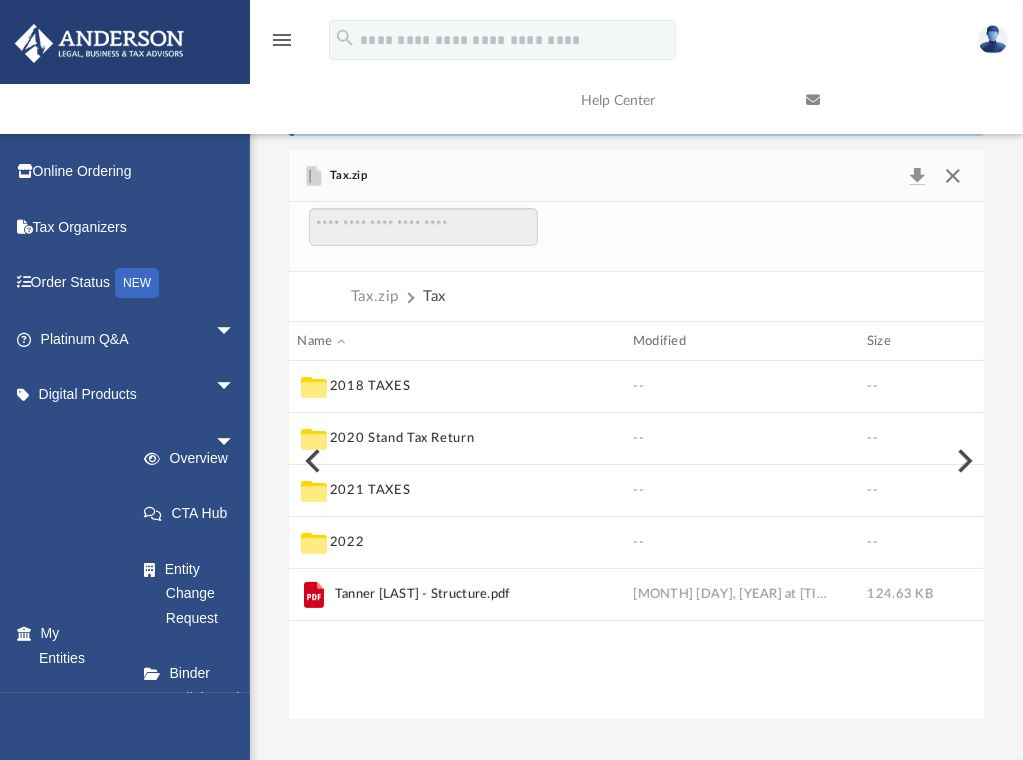 click at bounding box center (953, 176) 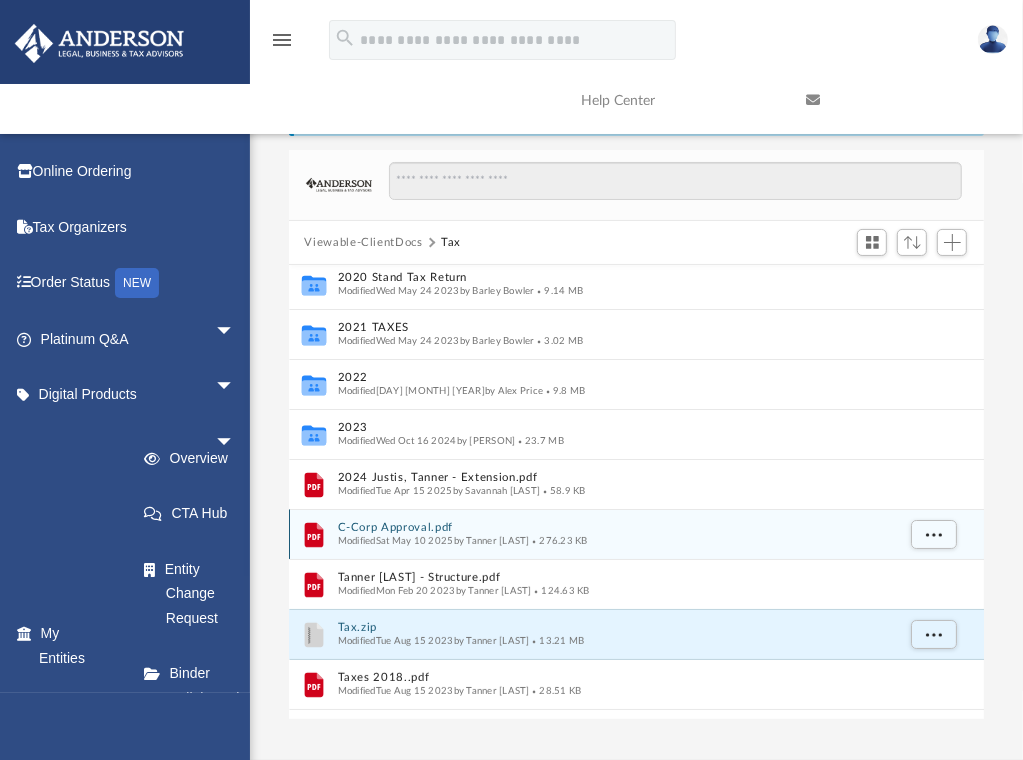 scroll, scrollTop: 56, scrollLeft: 0, axis: vertical 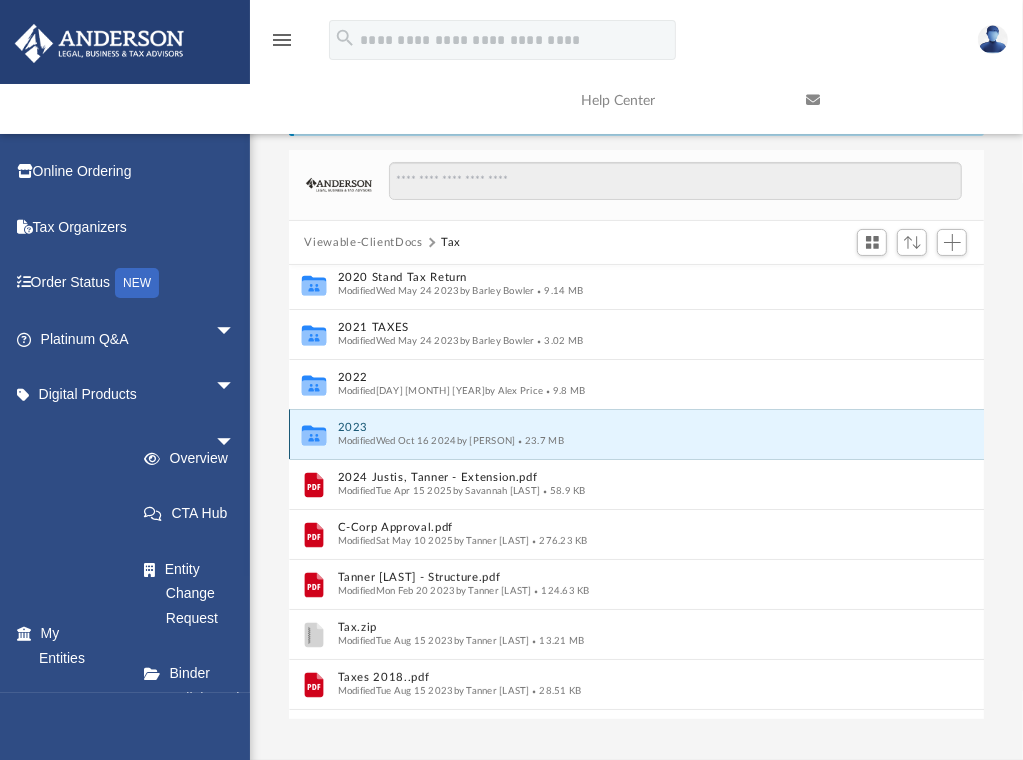 click on "2023" at bounding box center (615, 428) 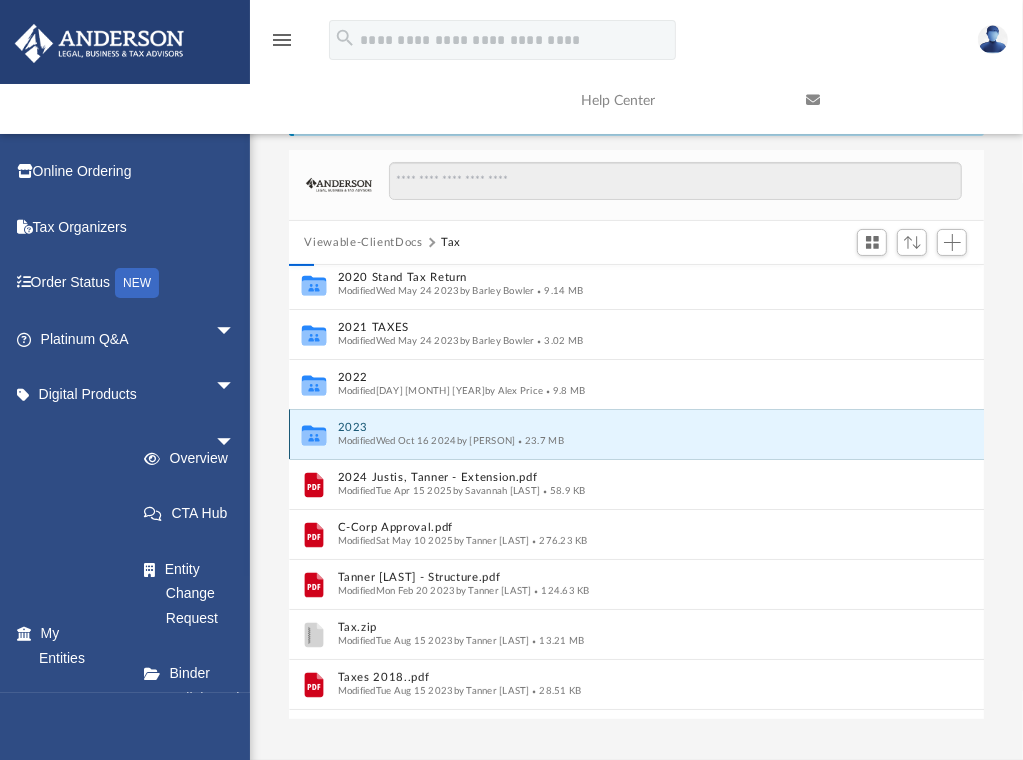 scroll, scrollTop: 0, scrollLeft: 0, axis: both 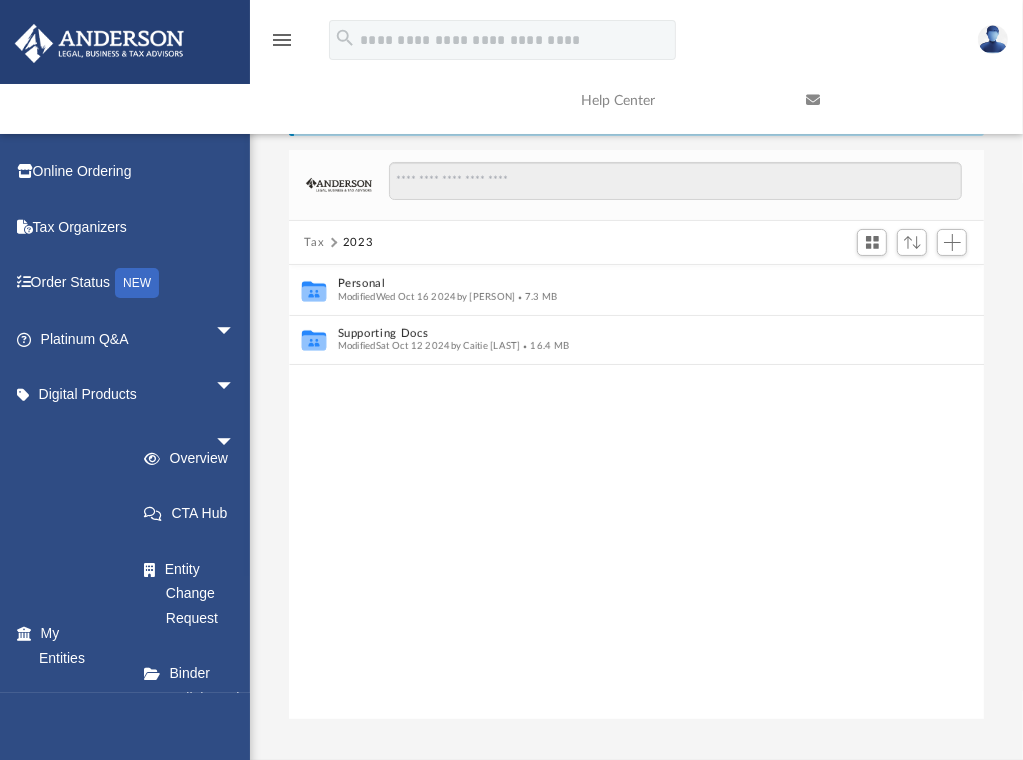 click on "Tax" at bounding box center (314, 243) 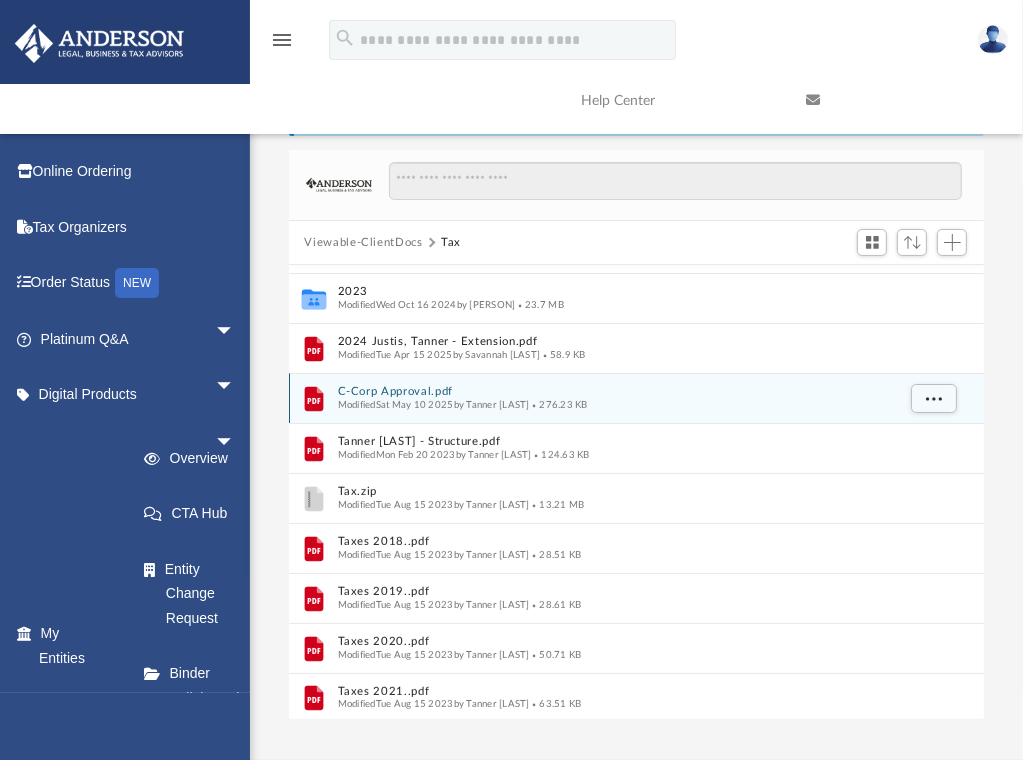 scroll, scrollTop: 196, scrollLeft: 0, axis: vertical 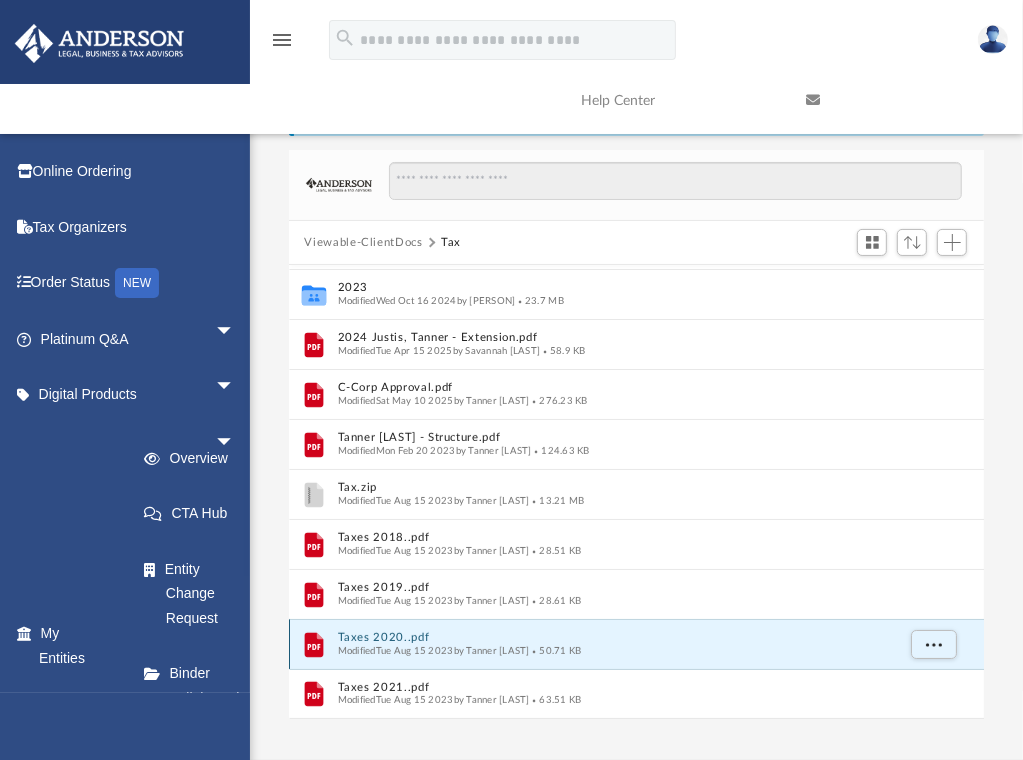 click on "Taxes 2020..pdf" at bounding box center (615, 638) 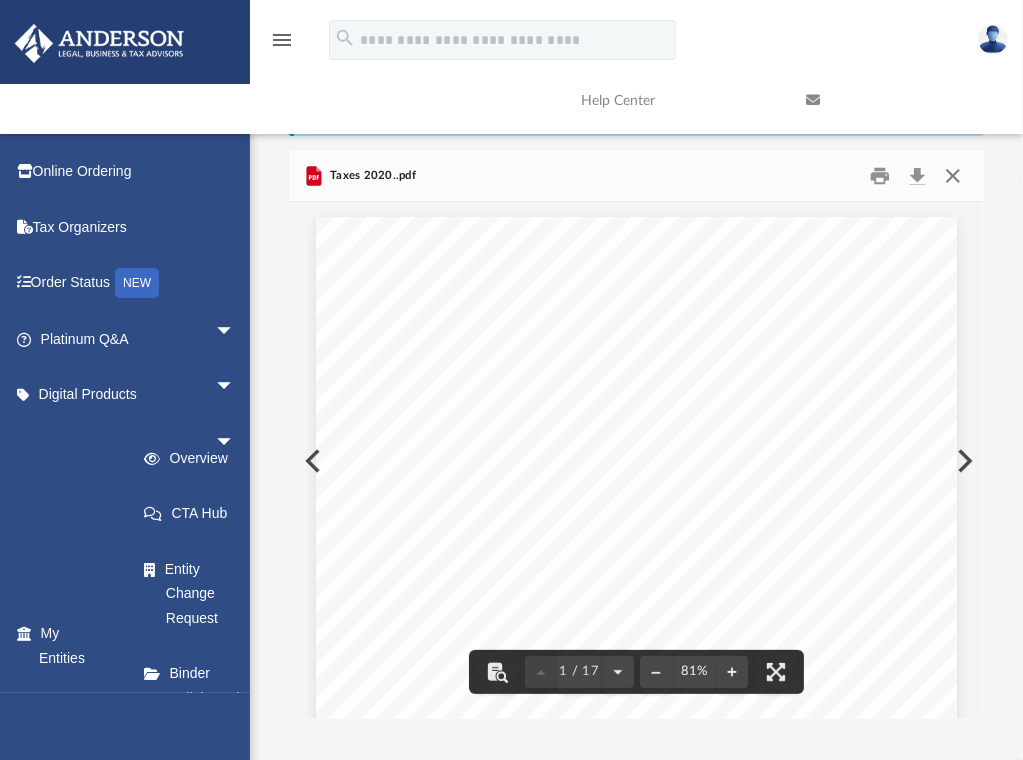 click at bounding box center [953, 175] 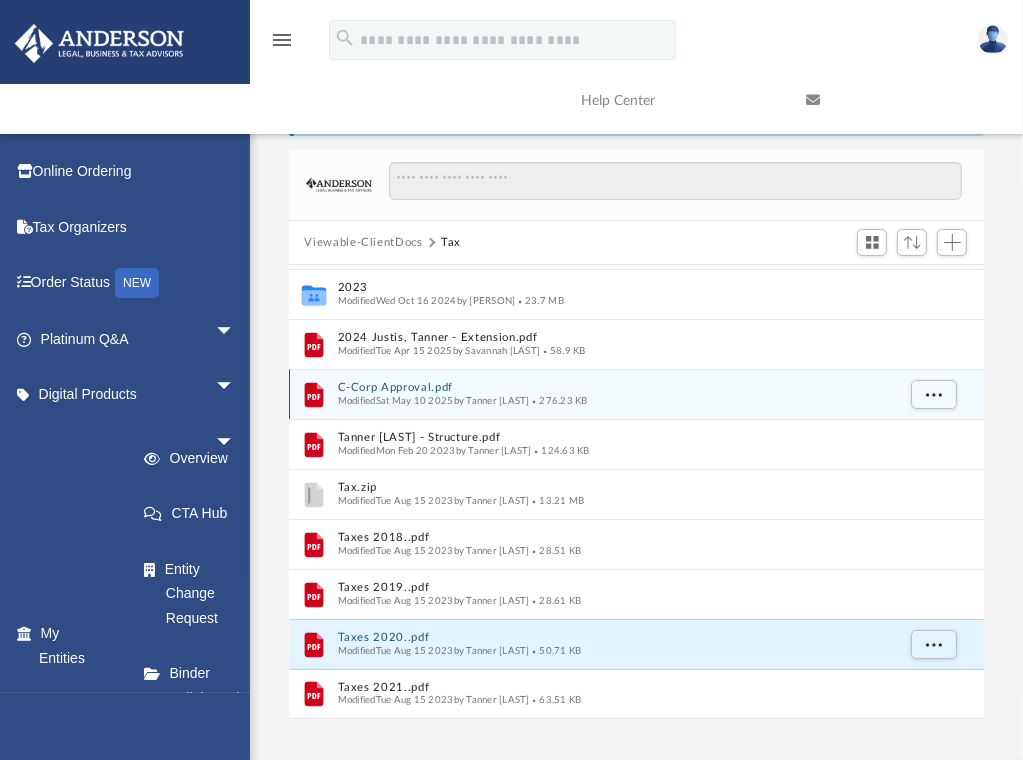 scroll, scrollTop: 0, scrollLeft: 0, axis: both 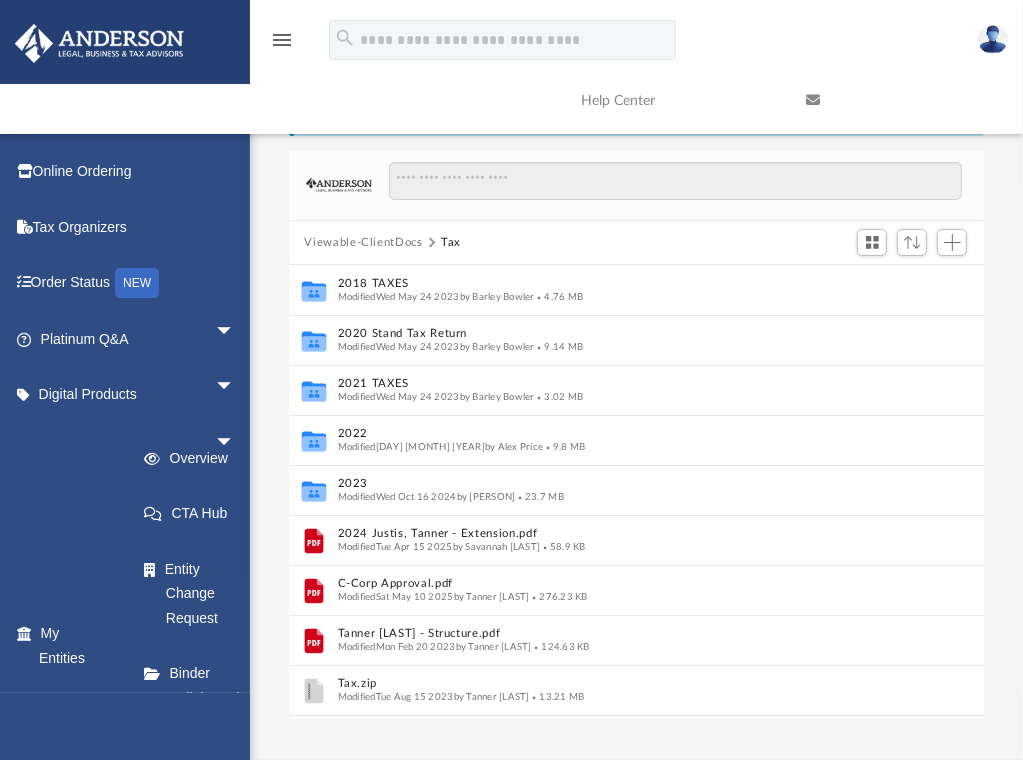 click on "Viewable-ClientDocs" at bounding box center [363, 243] 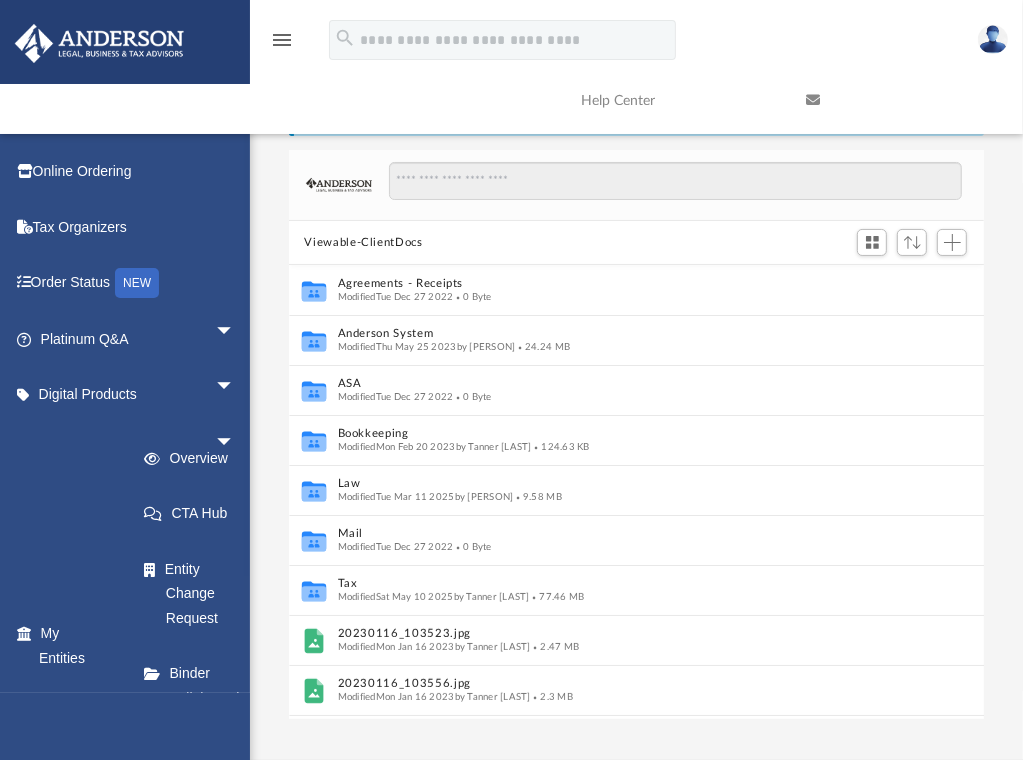 scroll, scrollTop: 0, scrollLeft: 0, axis: both 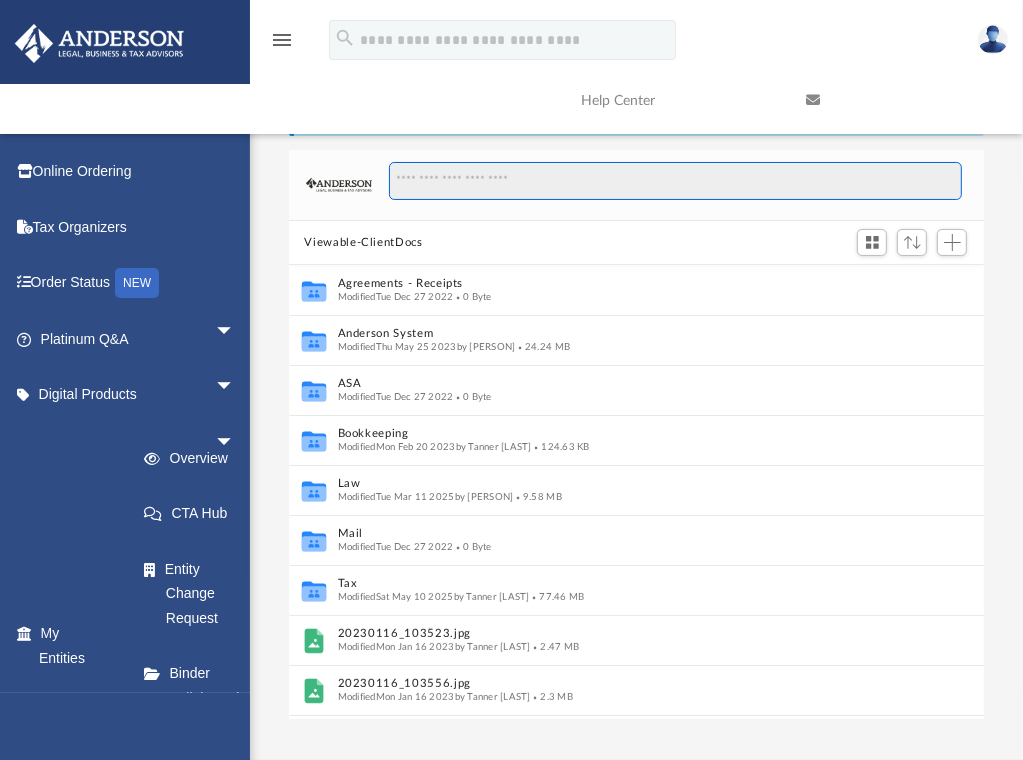click at bounding box center [675, 181] 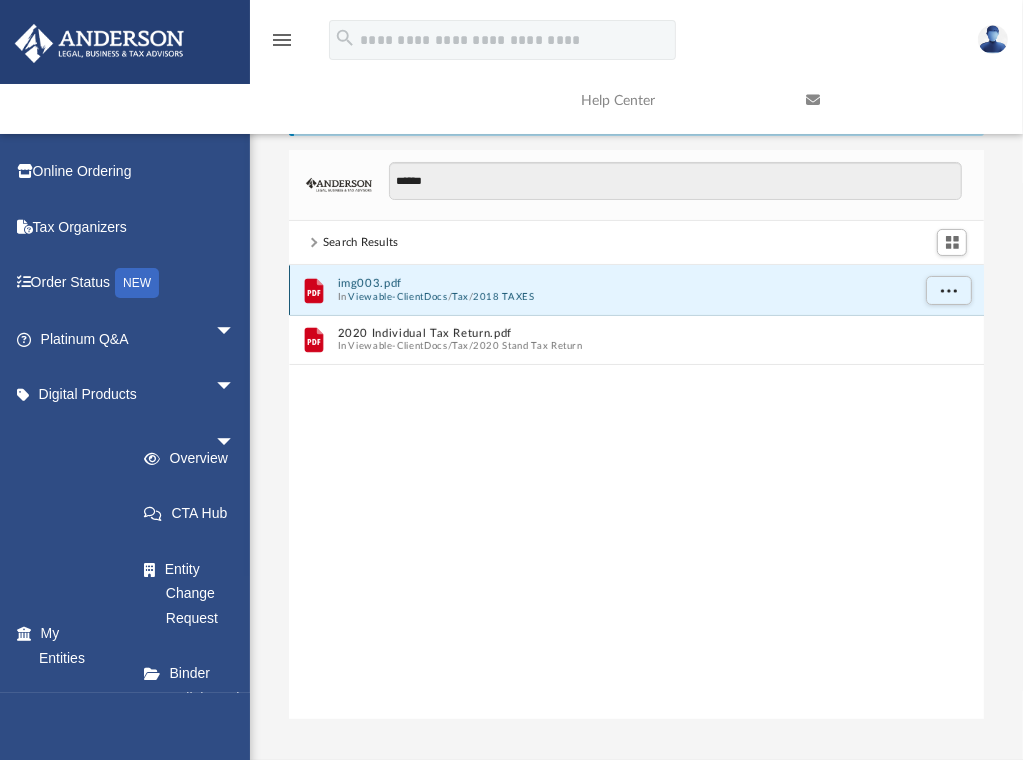 click on "img003.pdf" at bounding box center [623, 284] 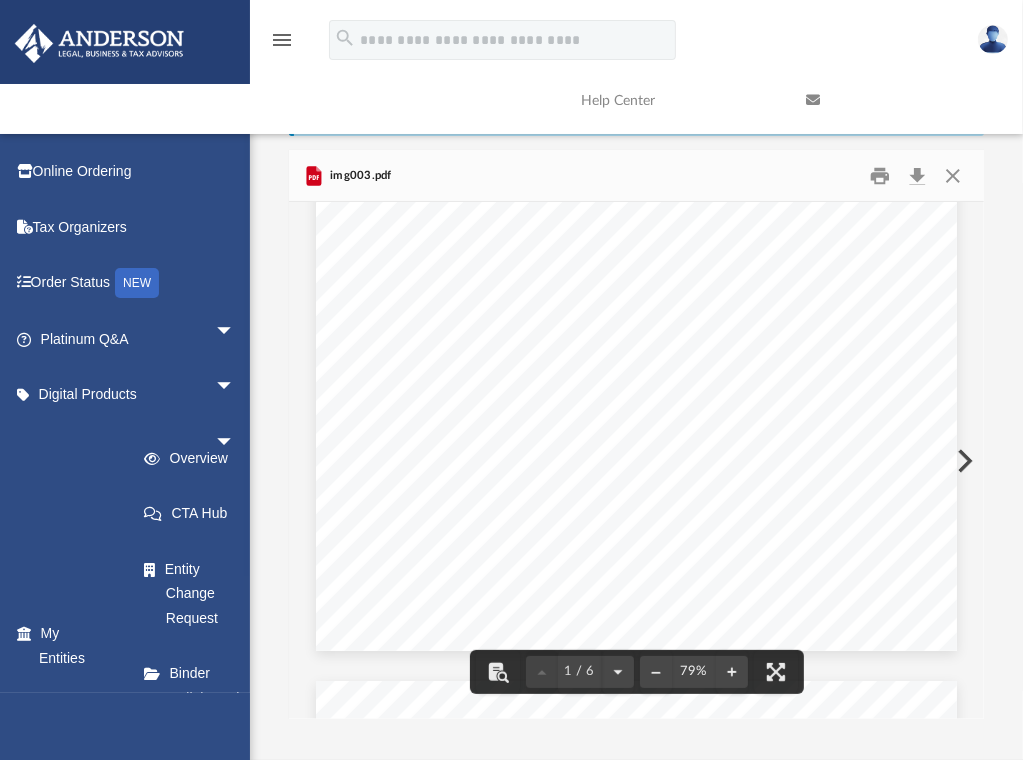 scroll, scrollTop: 396, scrollLeft: 0, axis: vertical 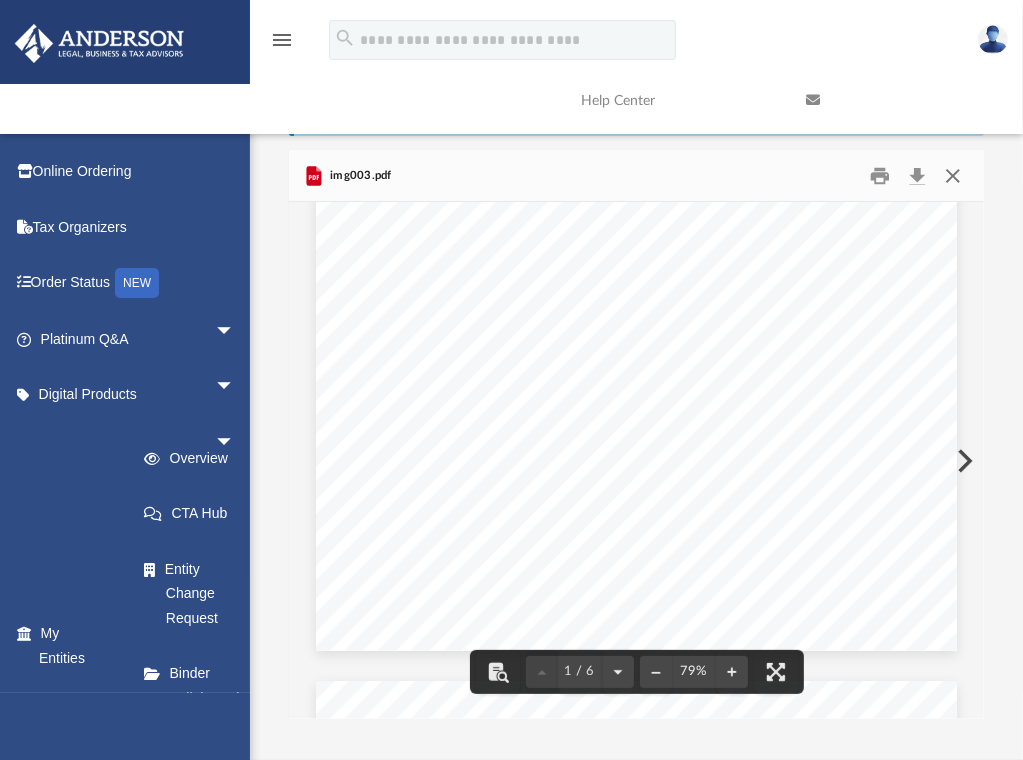 click at bounding box center (953, 175) 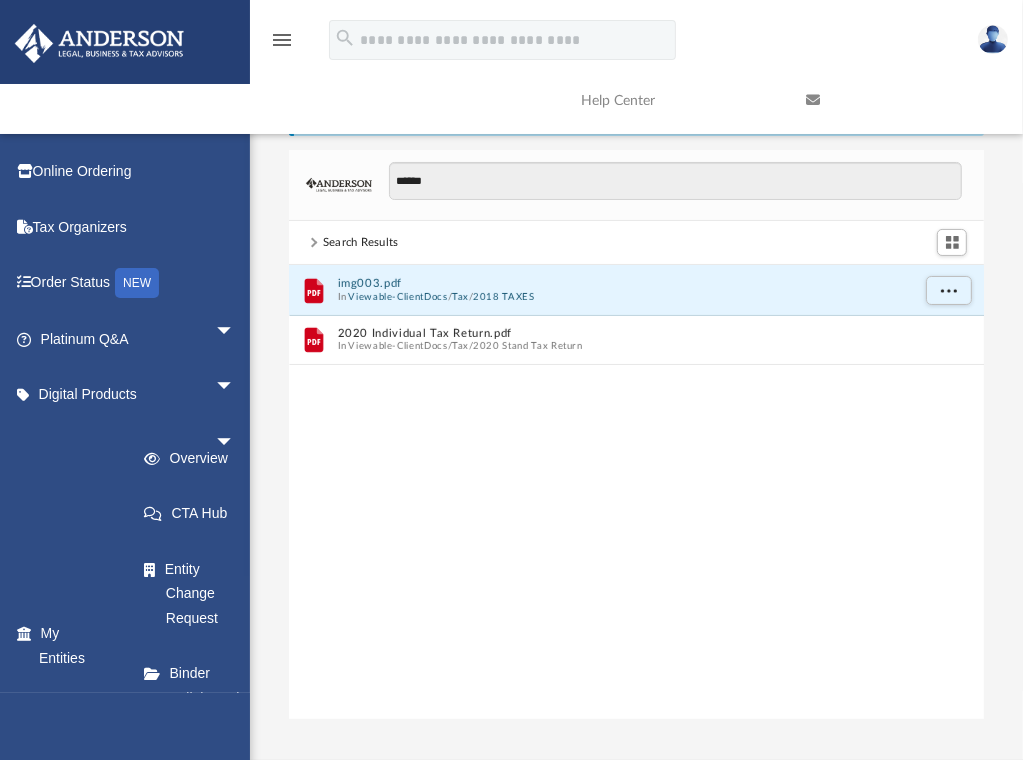 scroll, scrollTop: 0, scrollLeft: 0, axis: both 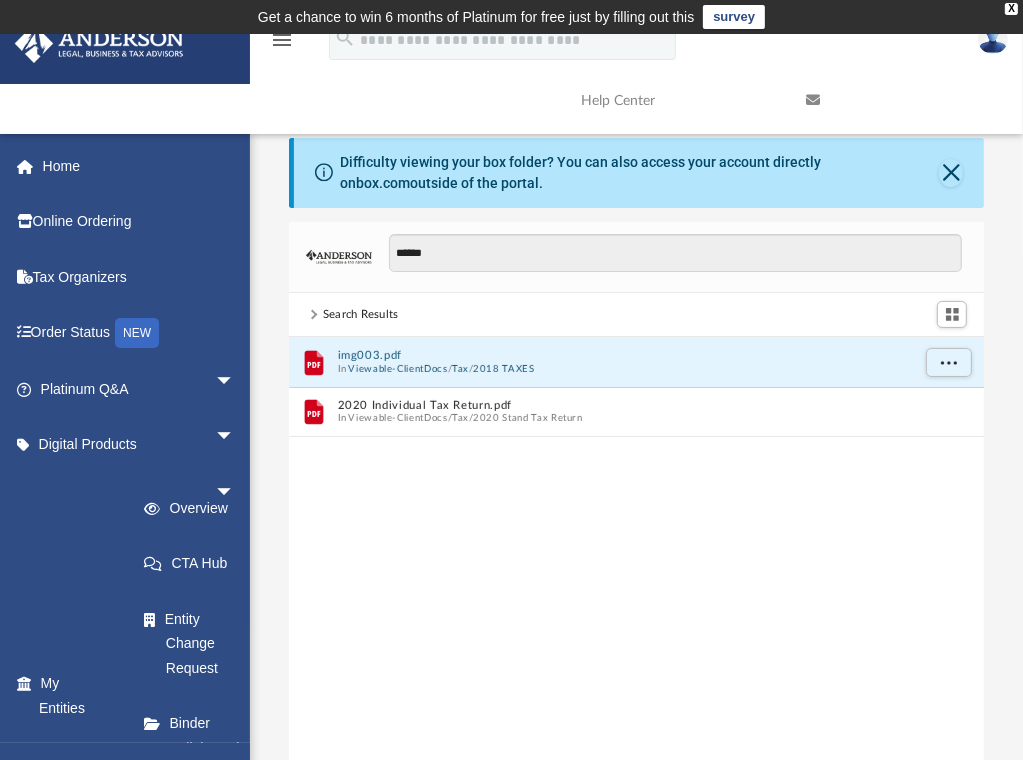 click on "Search Results" at bounding box center [361, 315] 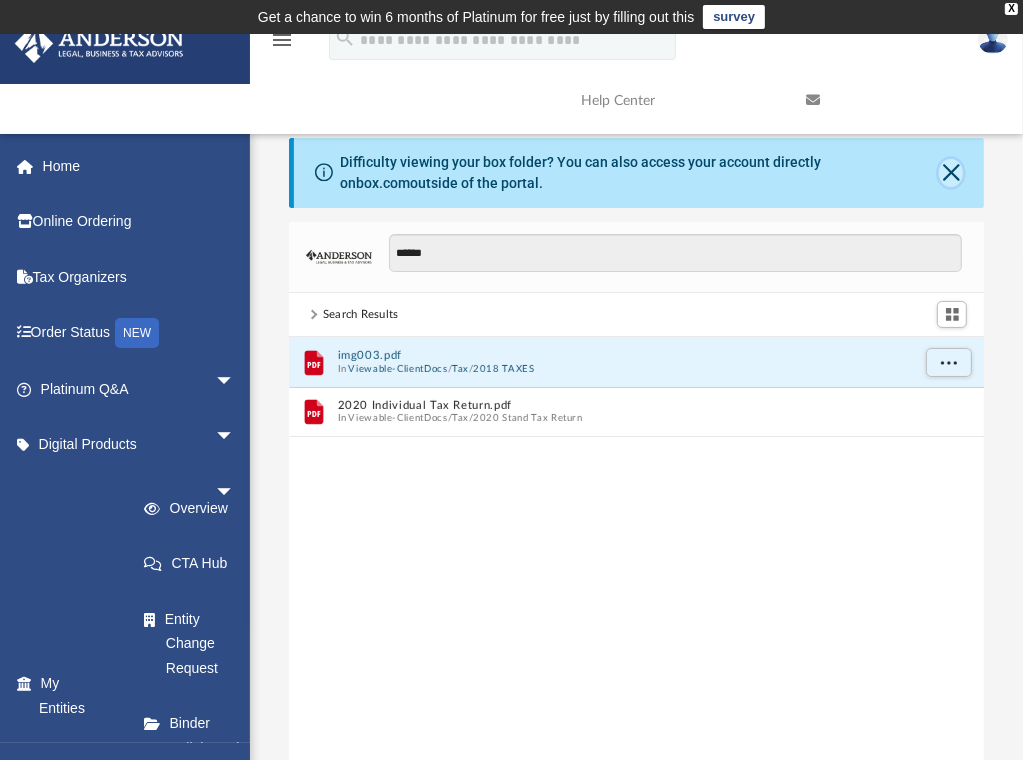 click 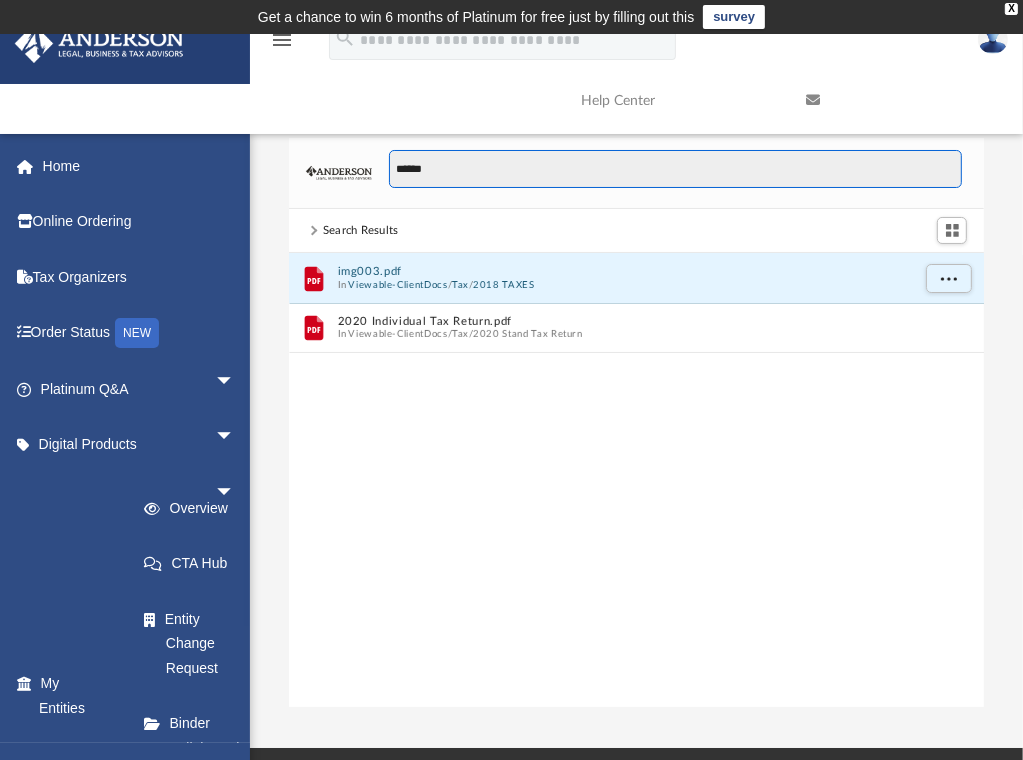 click on "******" at bounding box center [675, 169] 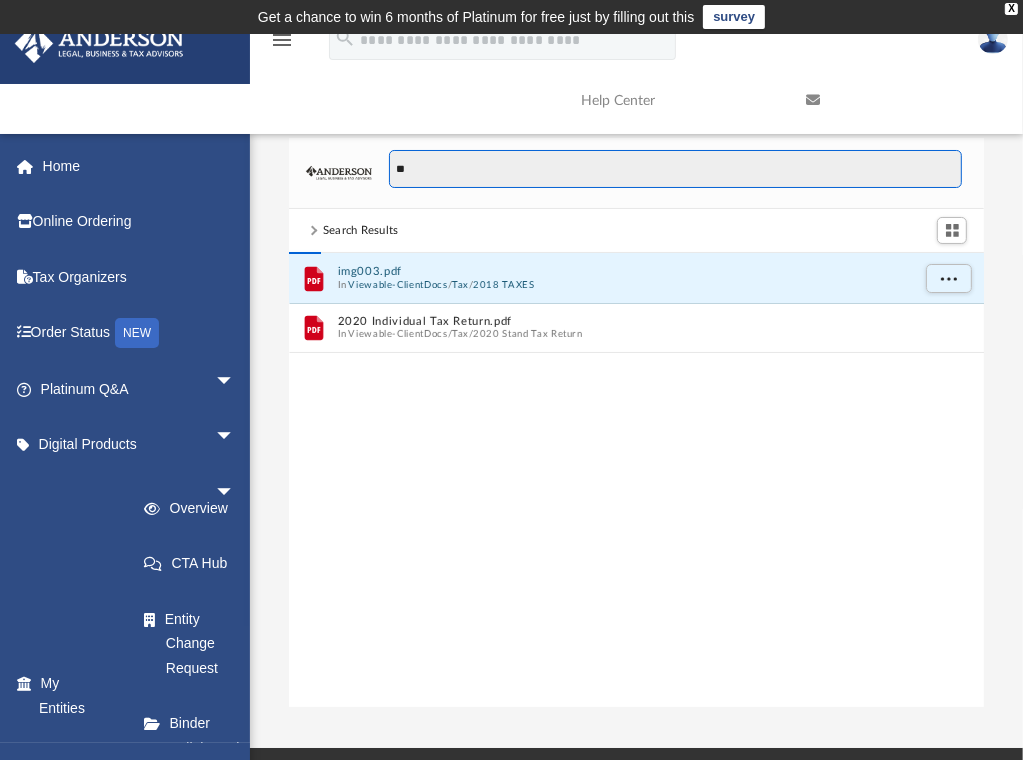 type on "*" 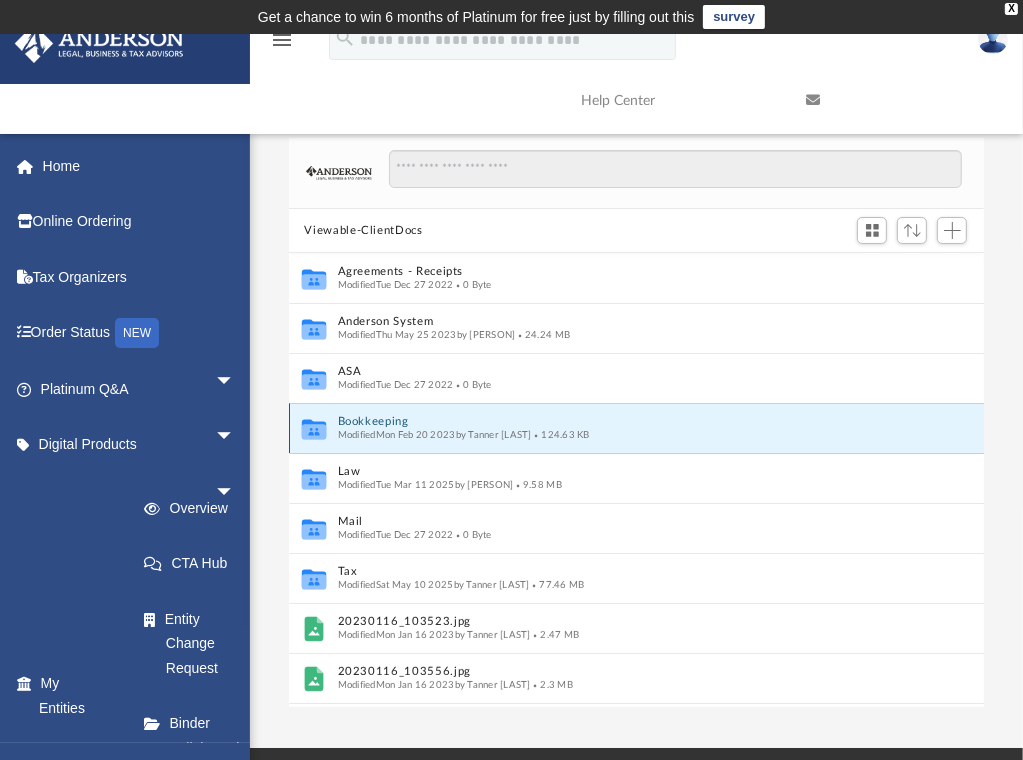 click on "Bookkeeping" at bounding box center [615, 422] 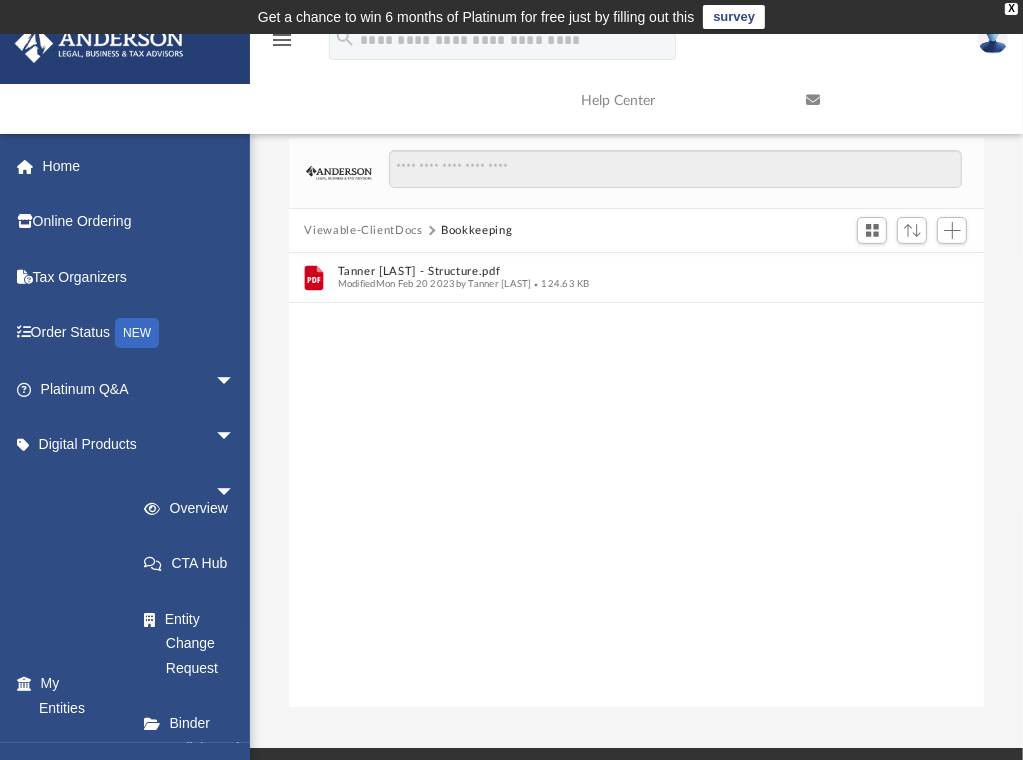 click on "Viewable-ClientDocs" at bounding box center [363, 231] 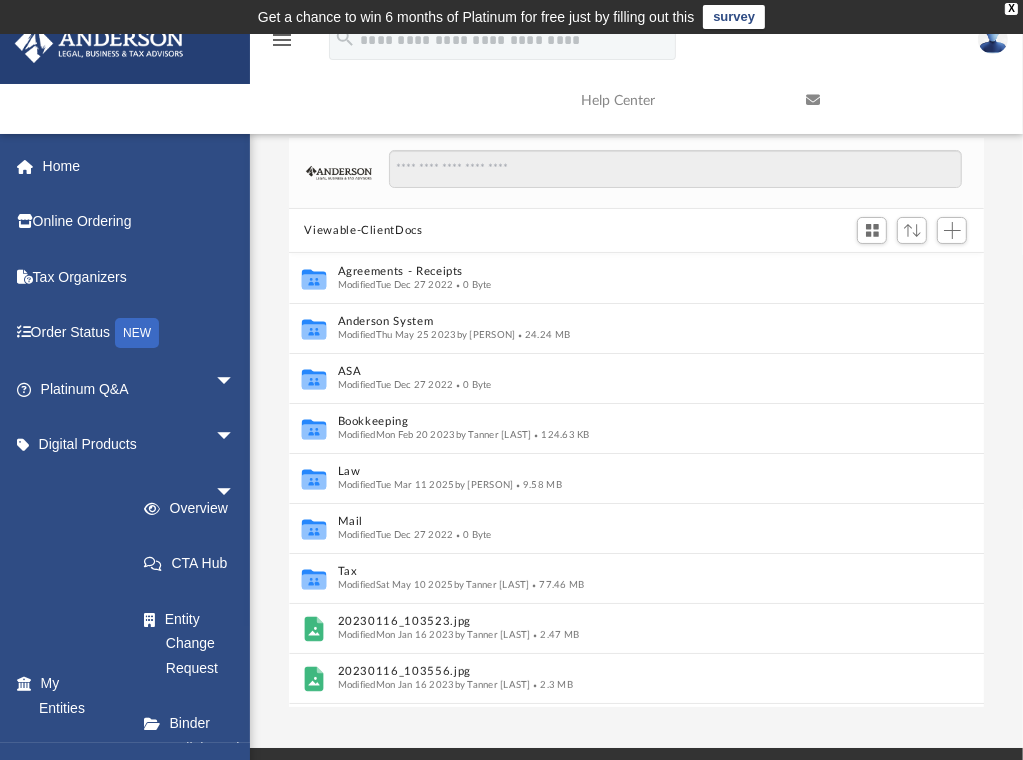 click on "Viewable-ClientDocs" at bounding box center (363, 231) 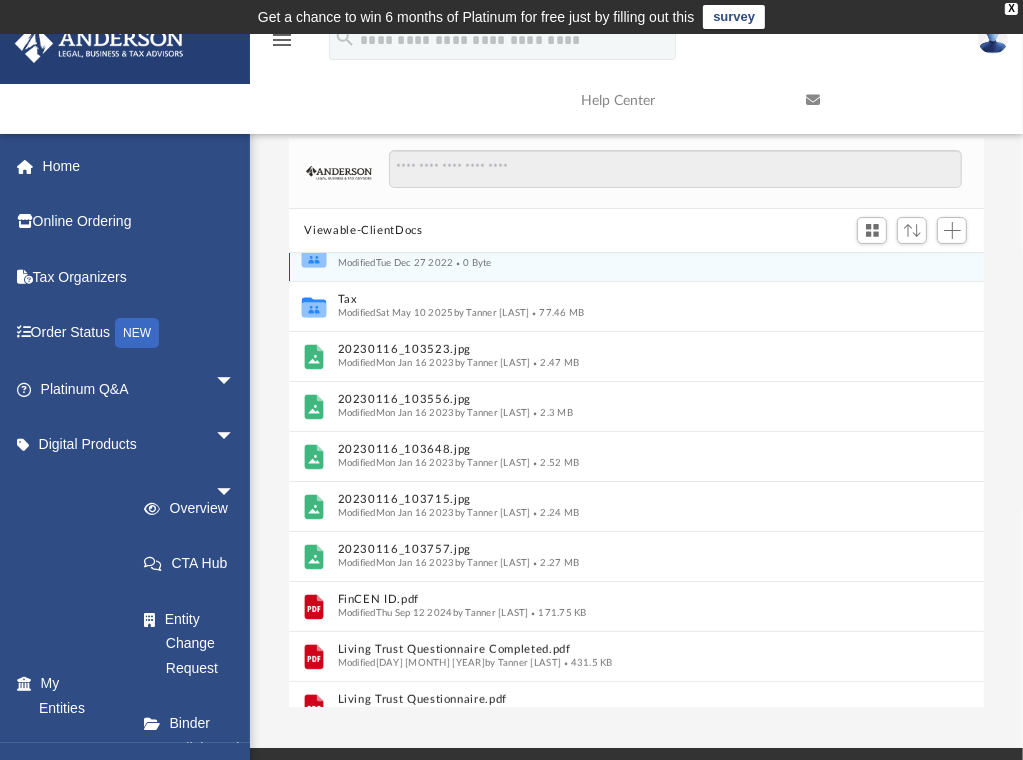 scroll, scrollTop: 345, scrollLeft: 0, axis: vertical 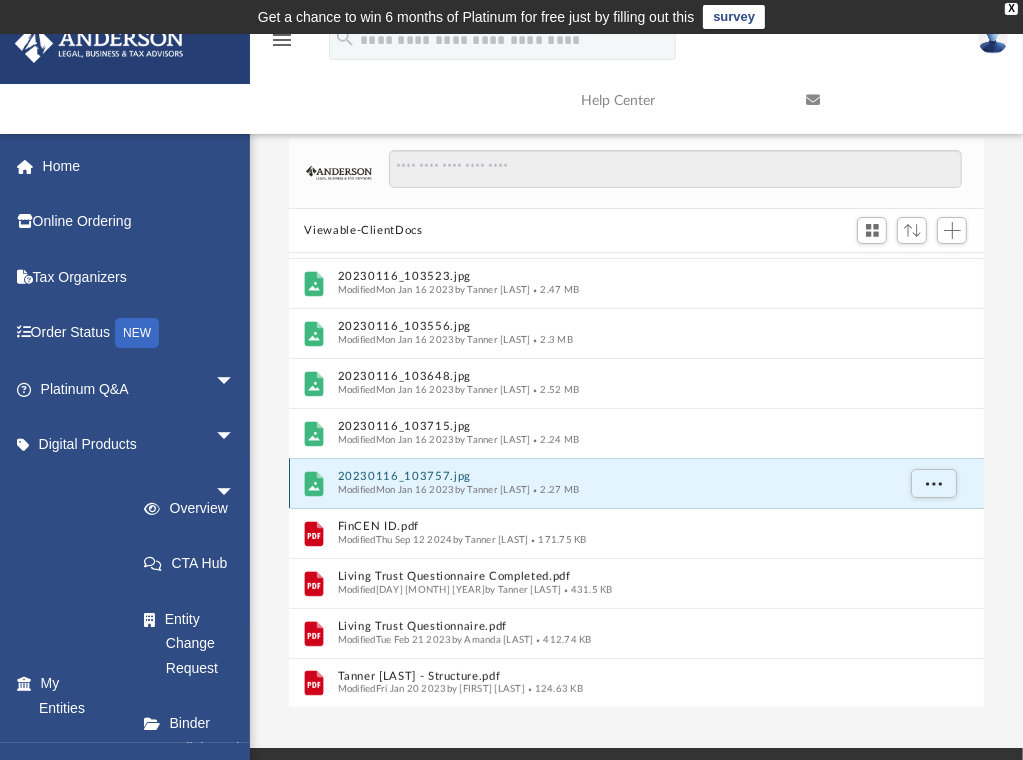 click on "20230116_103757.jpg" at bounding box center [615, 477] 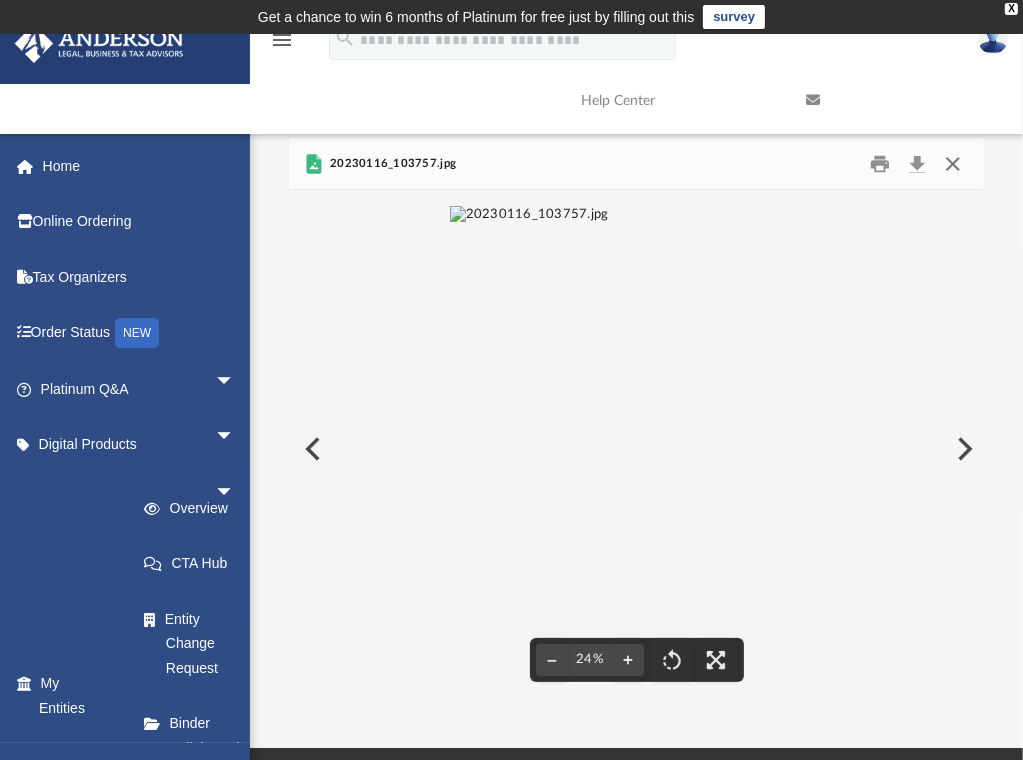 click at bounding box center [953, 163] 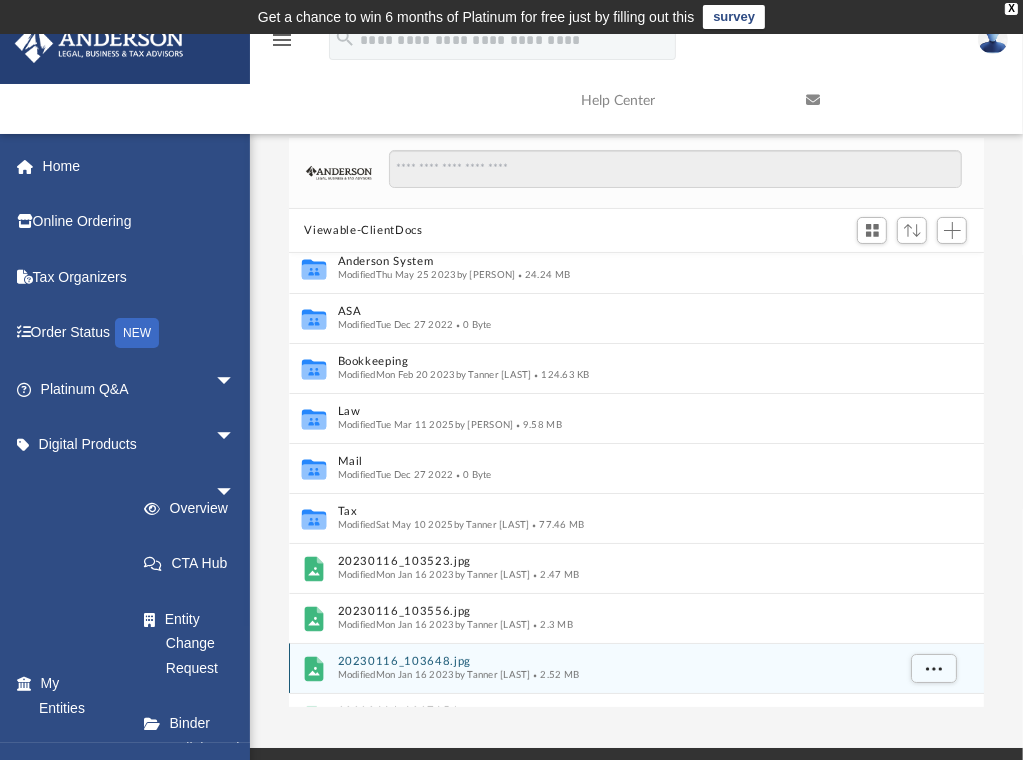 scroll, scrollTop: 58, scrollLeft: 0, axis: vertical 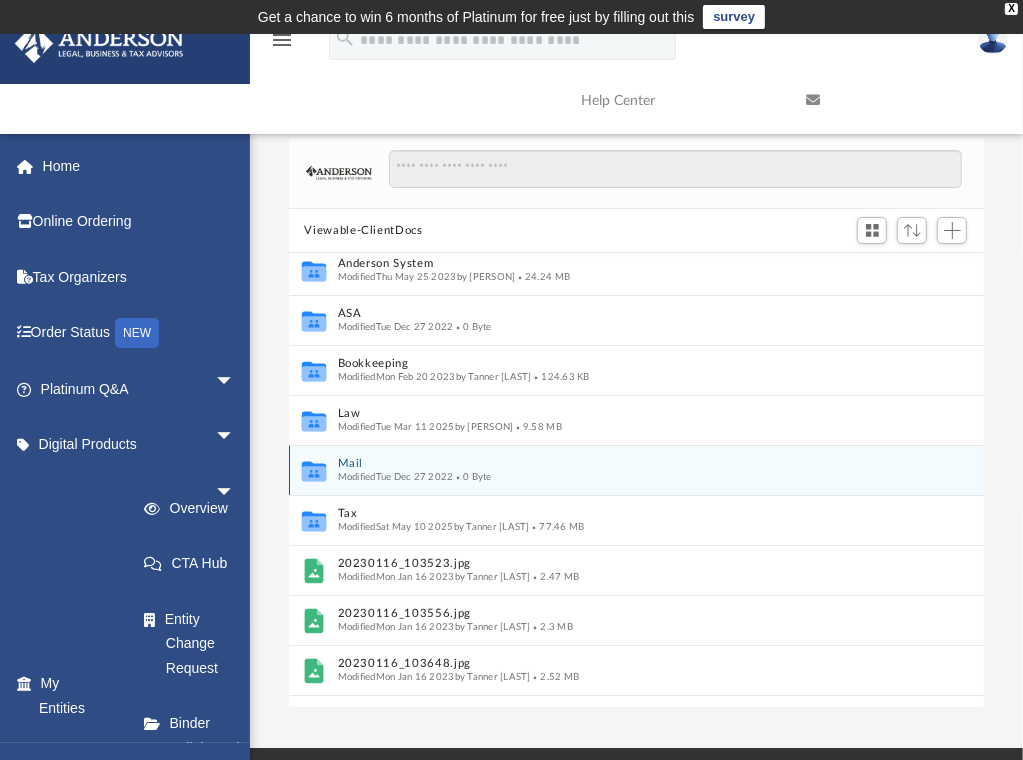 click on "Collaborated Folder Mail Modified Tue Dec 27 2022 0 Byte" at bounding box center (637, 470) 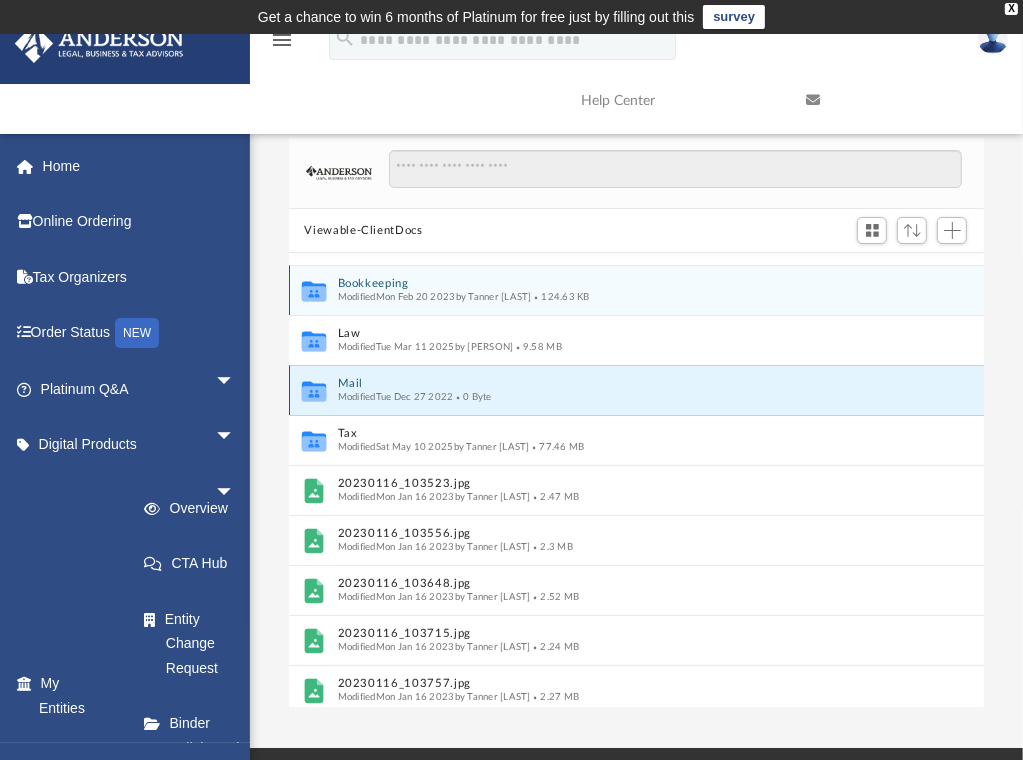 scroll, scrollTop: 139, scrollLeft: 0, axis: vertical 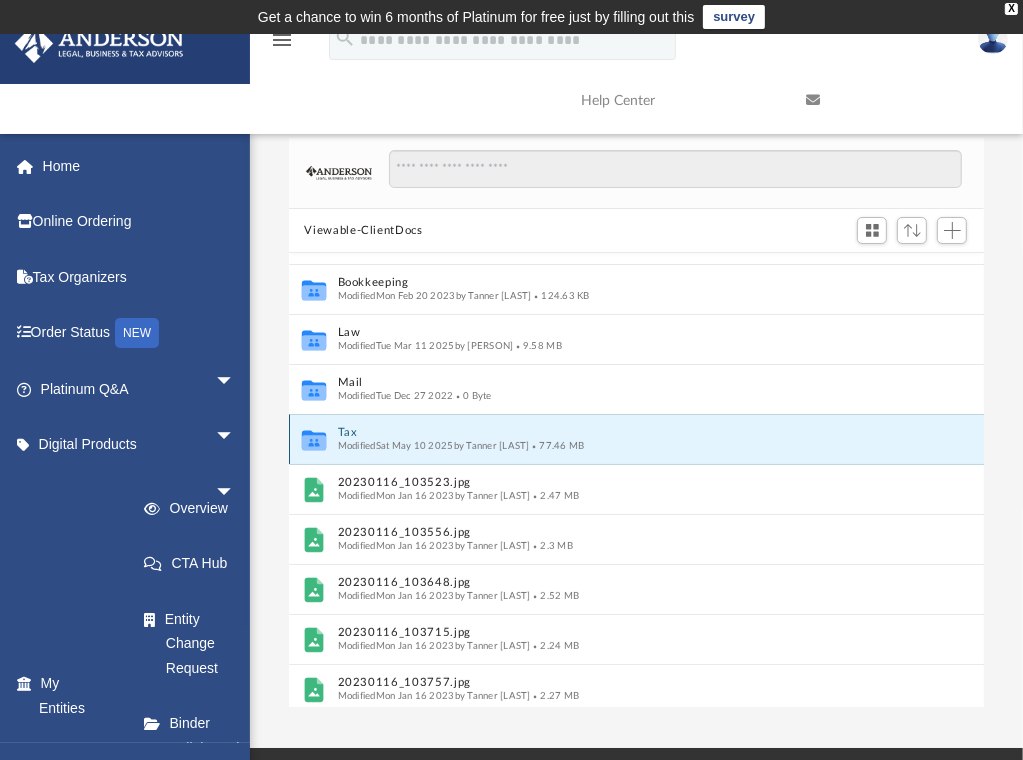 click on "Tax" at bounding box center [615, 433] 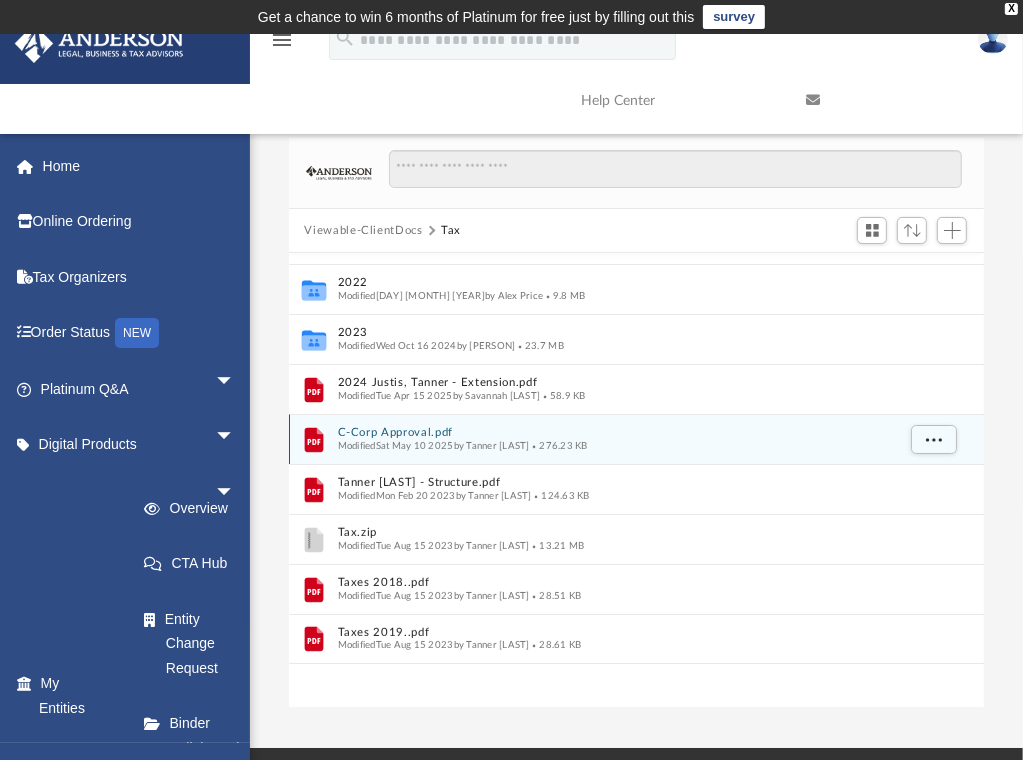 scroll, scrollTop: 0, scrollLeft: 0, axis: both 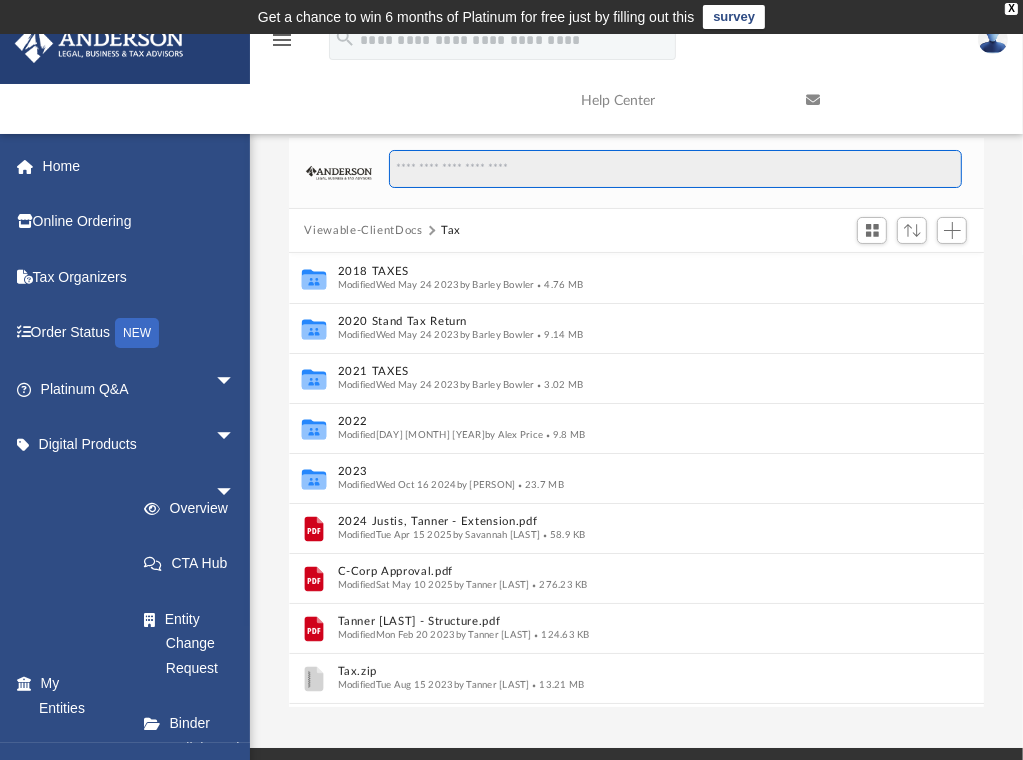 click at bounding box center (675, 169) 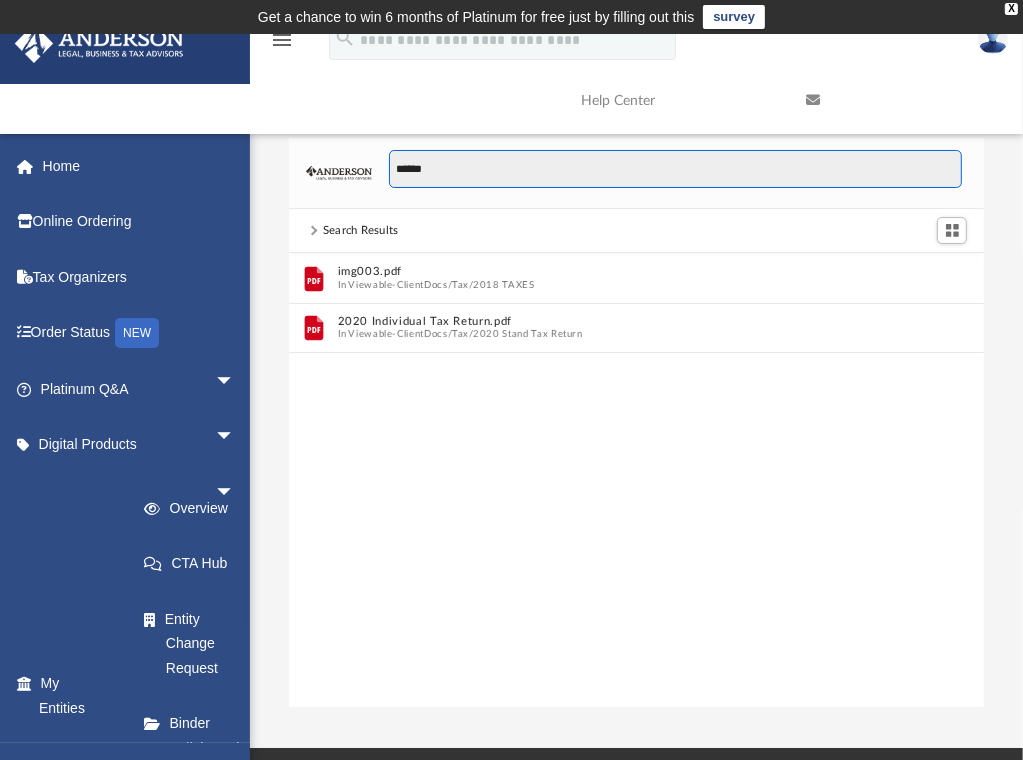 click on "******" at bounding box center (675, 169) 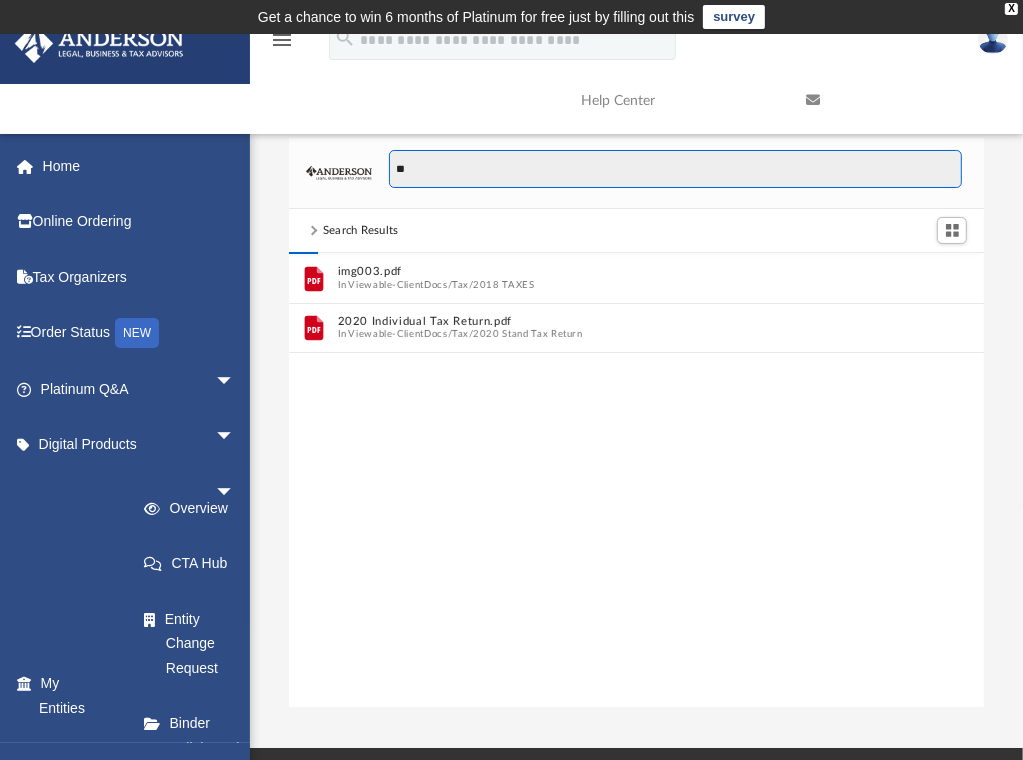type on "*" 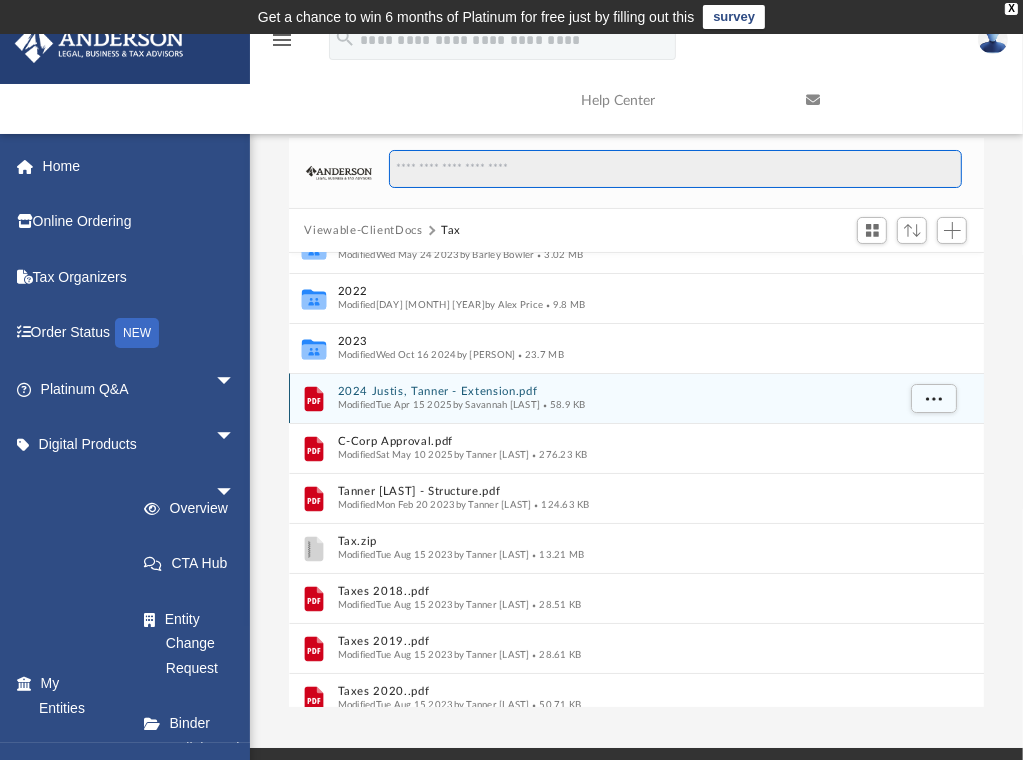 scroll, scrollTop: 122, scrollLeft: 0, axis: vertical 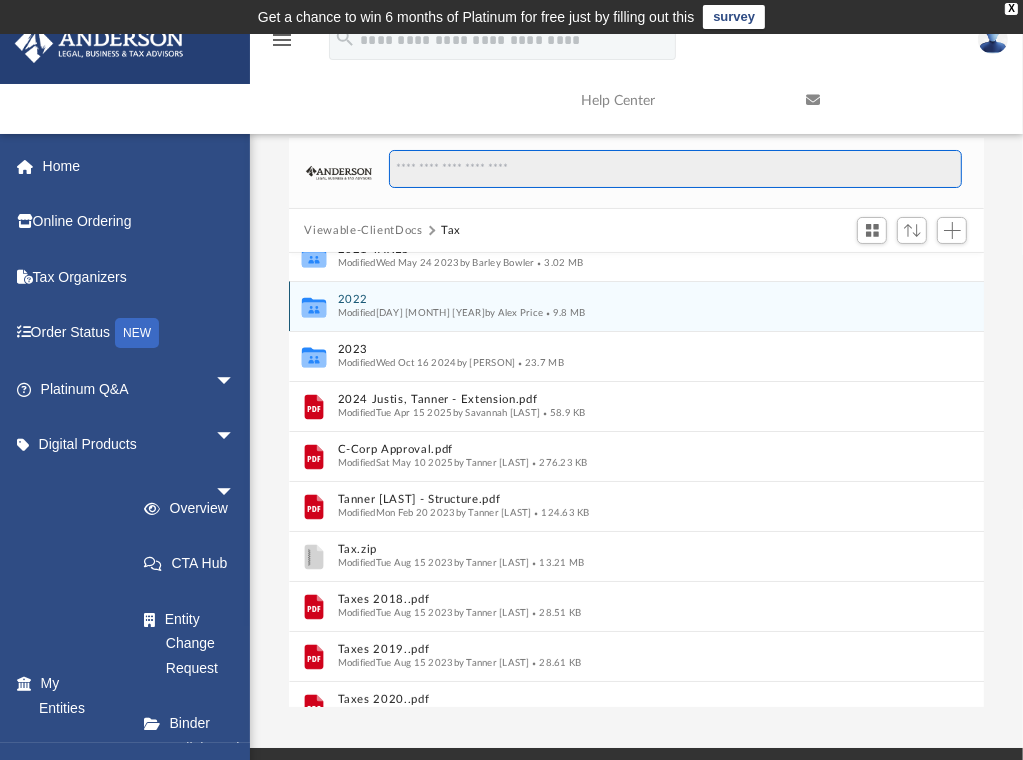 type 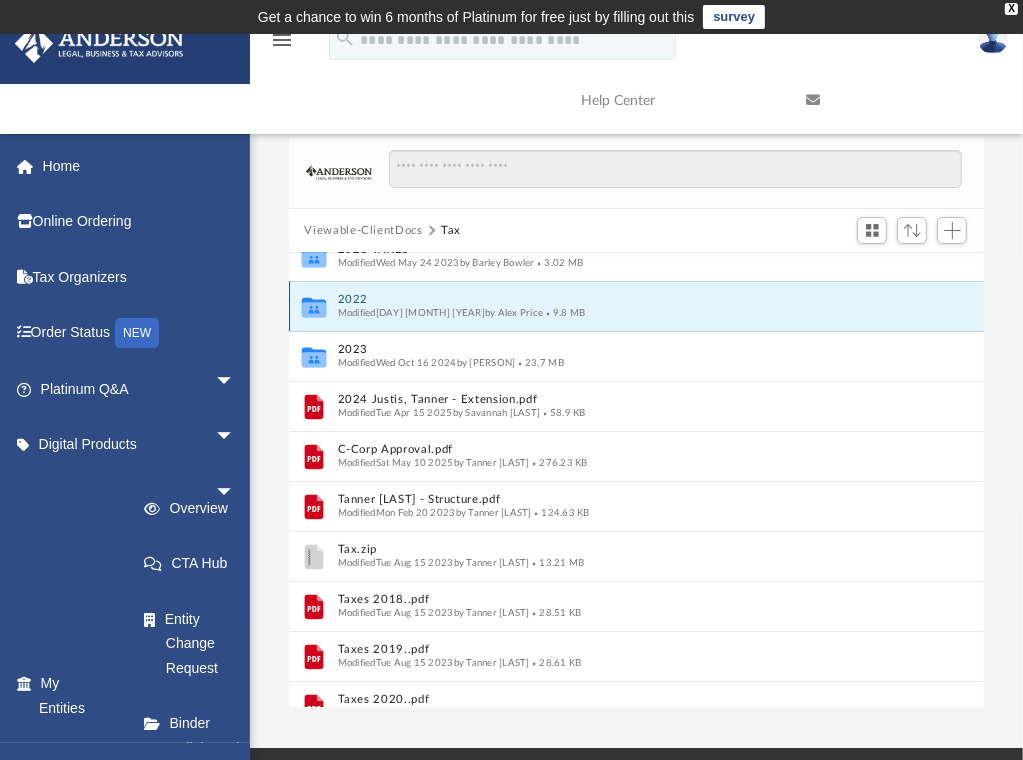 click on "2022" at bounding box center (615, 300) 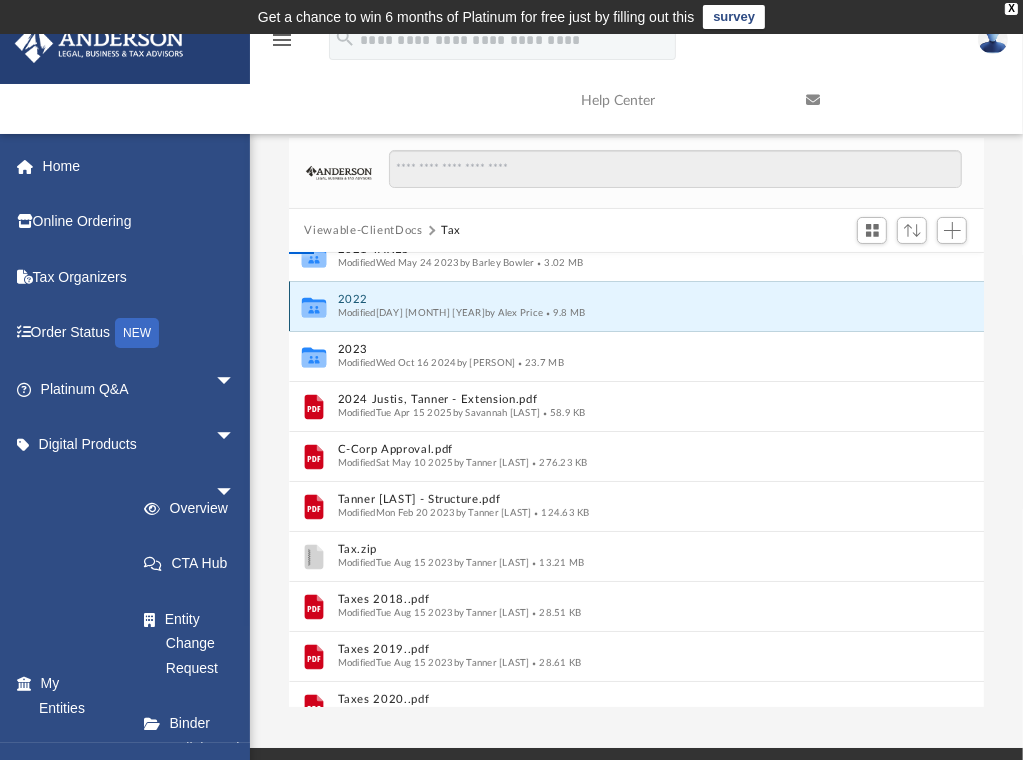 scroll, scrollTop: 0, scrollLeft: 0, axis: both 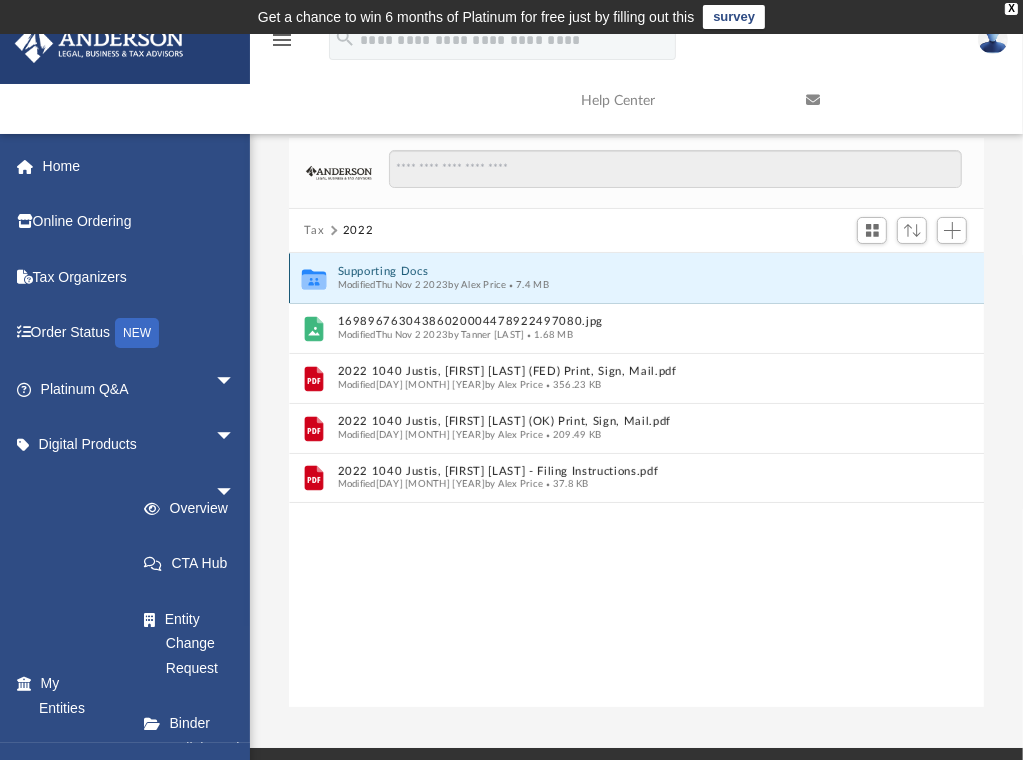 click on "Supporting Docs" at bounding box center (623, 272) 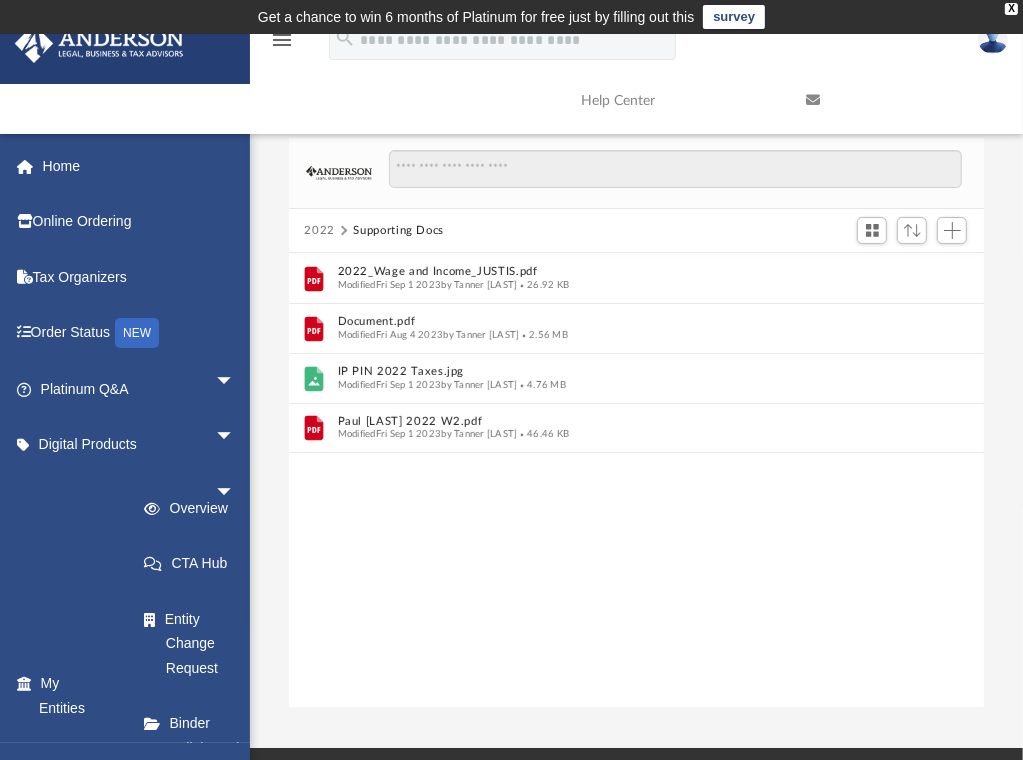 click on "2022" at bounding box center (319, 231) 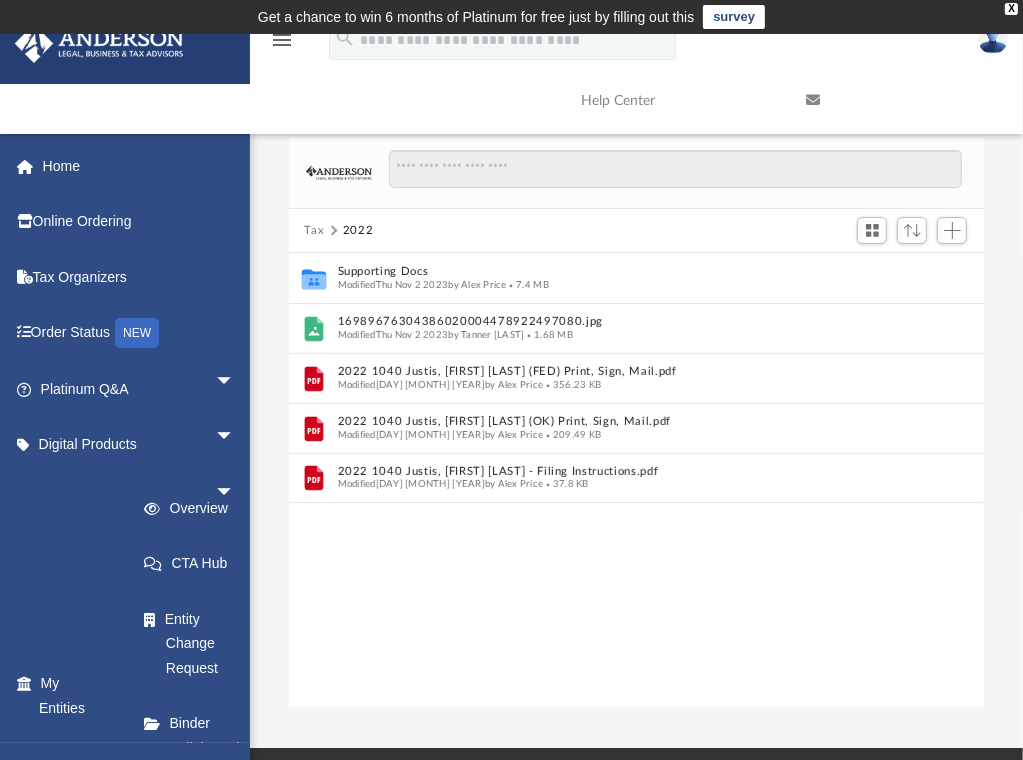 click on "Tax" at bounding box center (314, 231) 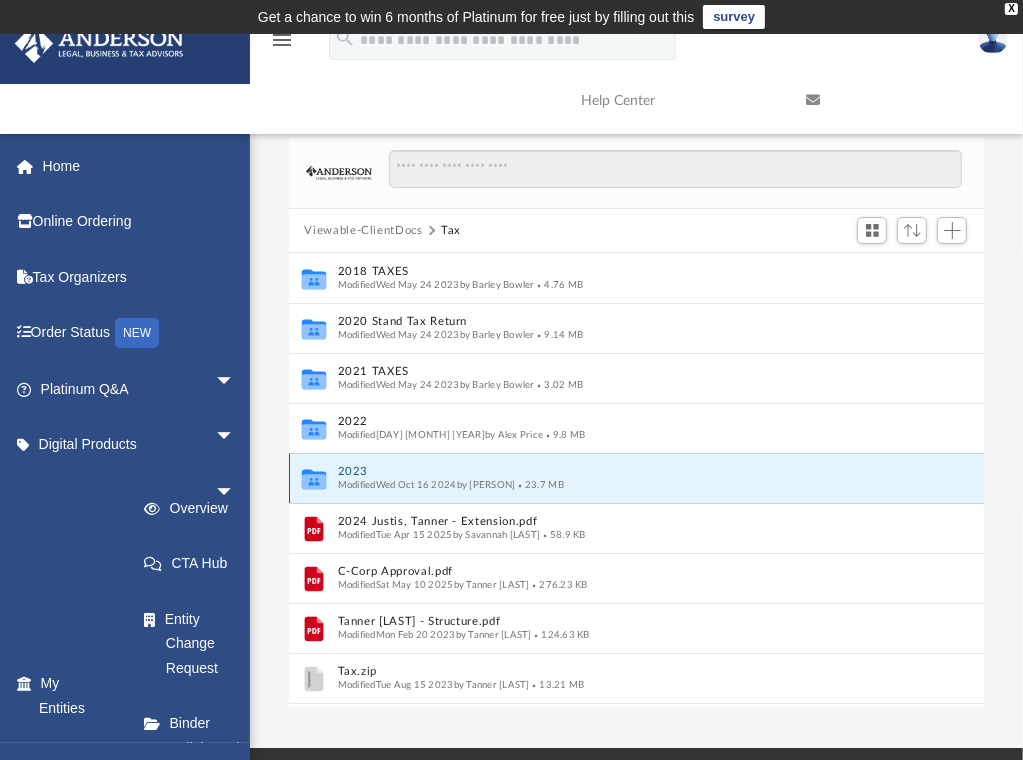 click on "2023" at bounding box center (615, 472) 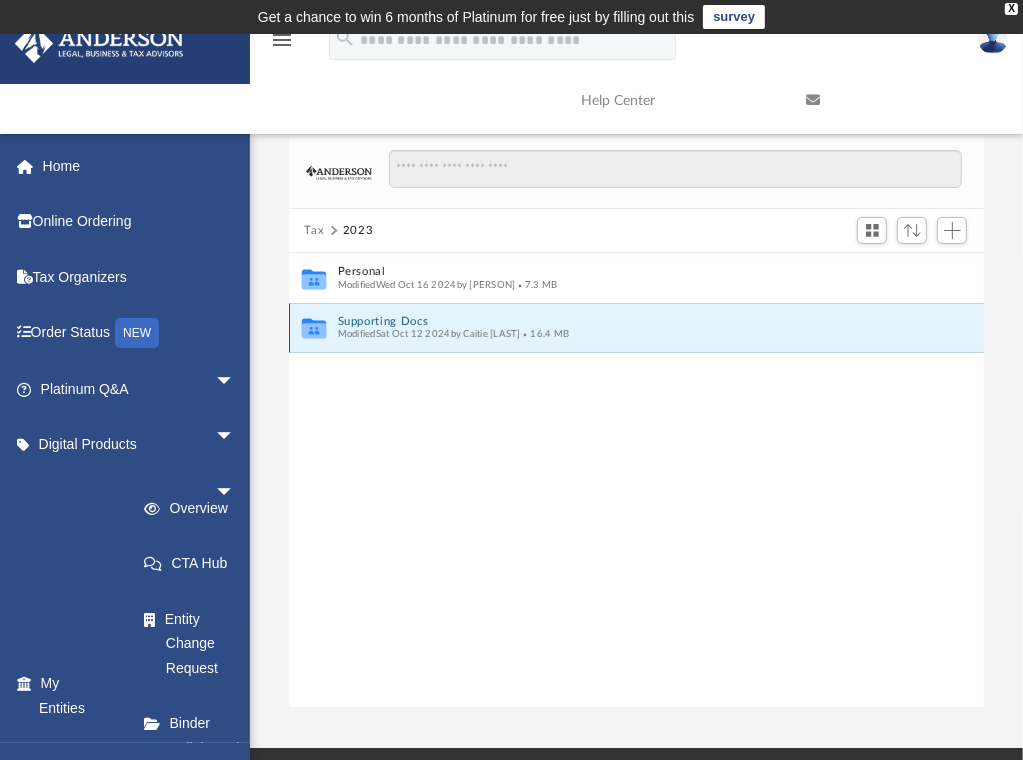 click on "Supporting Docs" at bounding box center (623, 321) 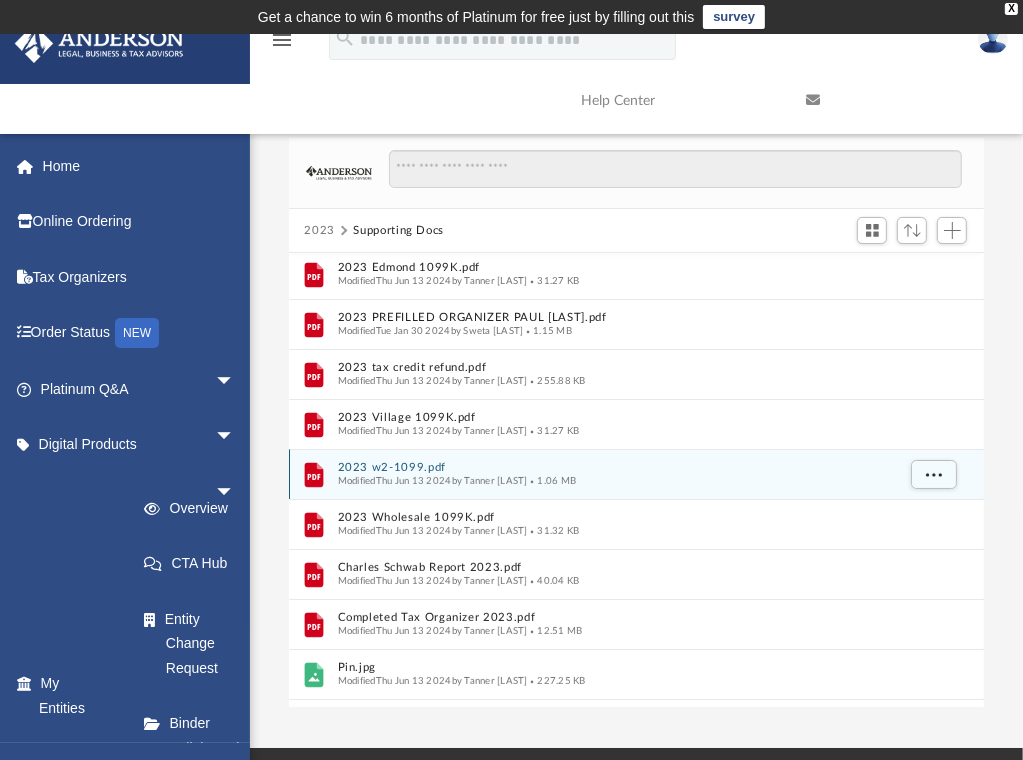scroll, scrollTop: 145, scrollLeft: 0, axis: vertical 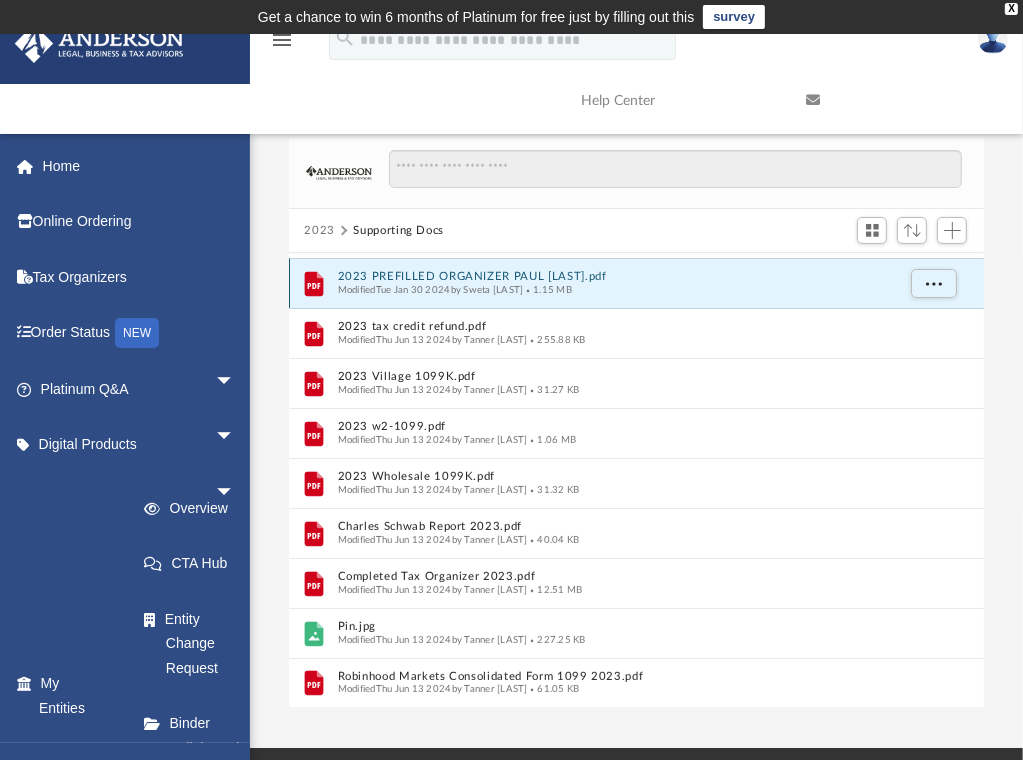 click on "2023 PREFILLED ORGANIZER PAUL [LAST].pdf" at bounding box center [615, 277] 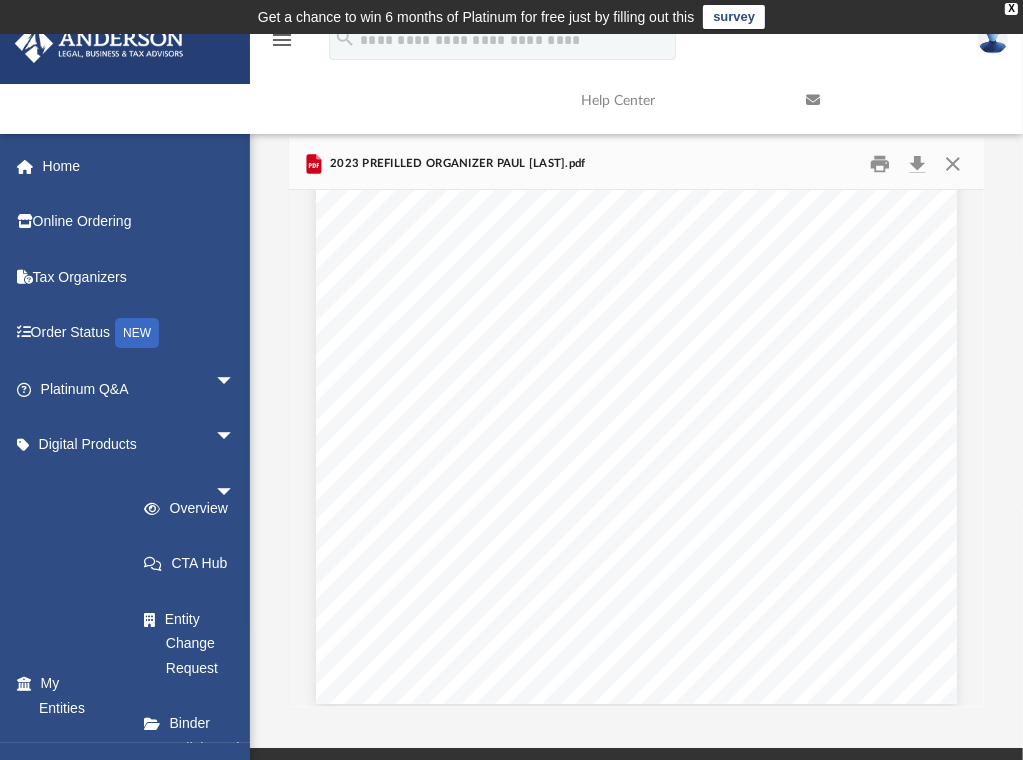 scroll, scrollTop: 0, scrollLeft: 0, axis: both 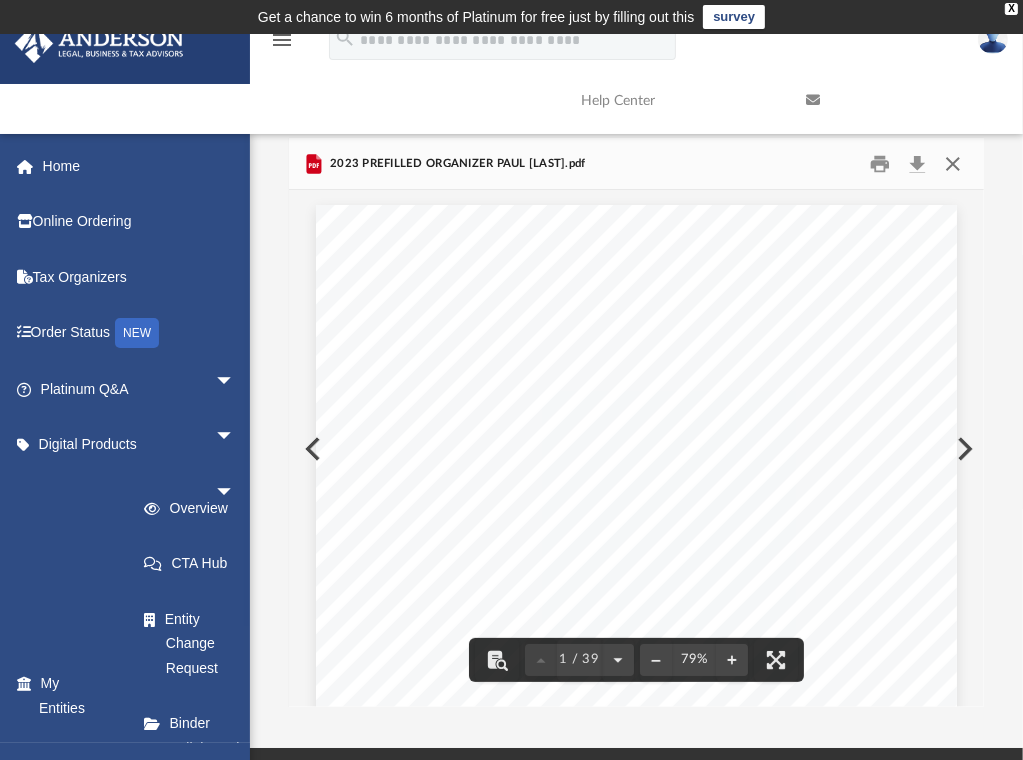 click at bounding box center (953, 163) 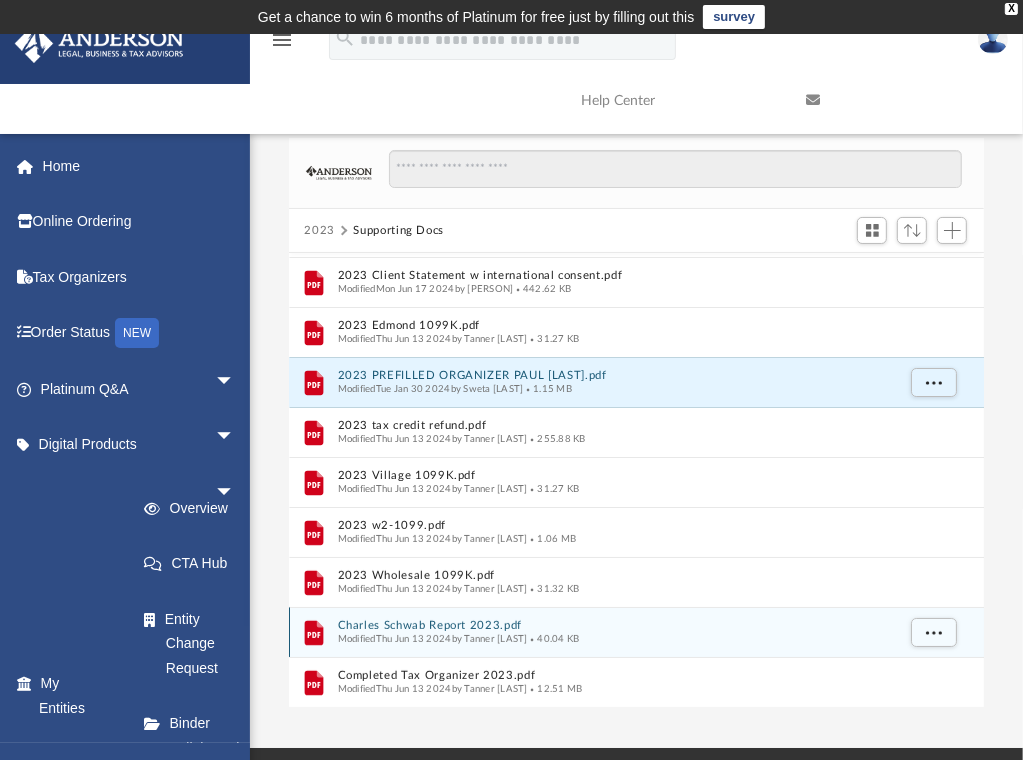 scroll, scrollTop: 0, scrollLeft: 0, axis: both 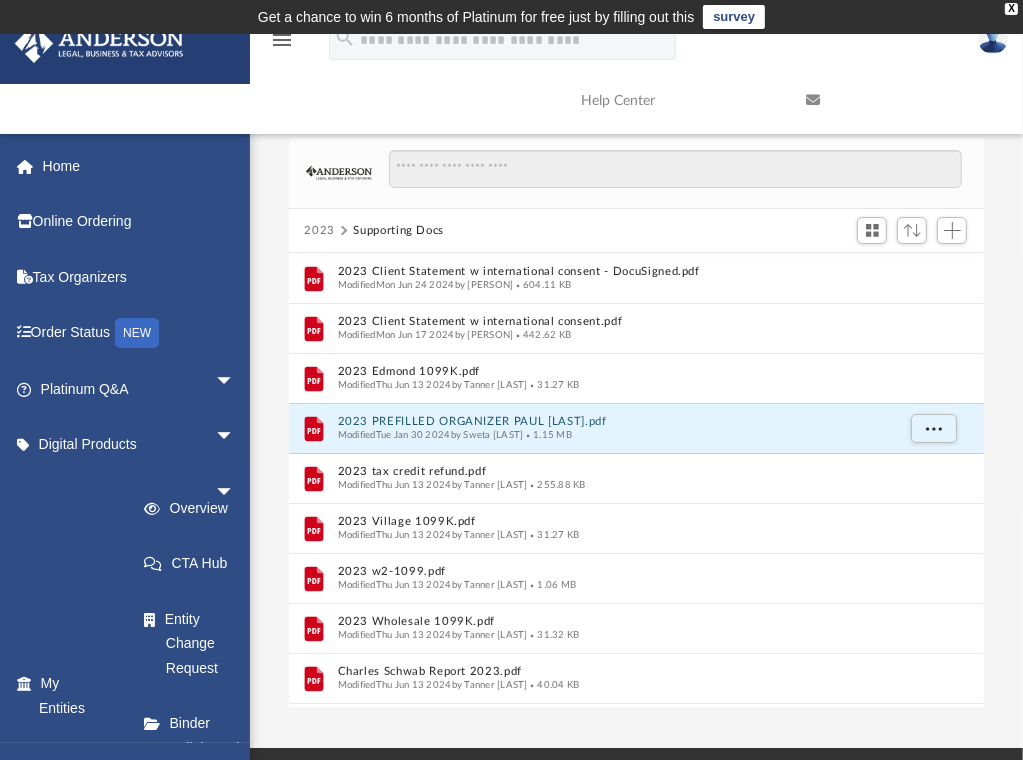 click on "2023" at bounding box center (319, 231) 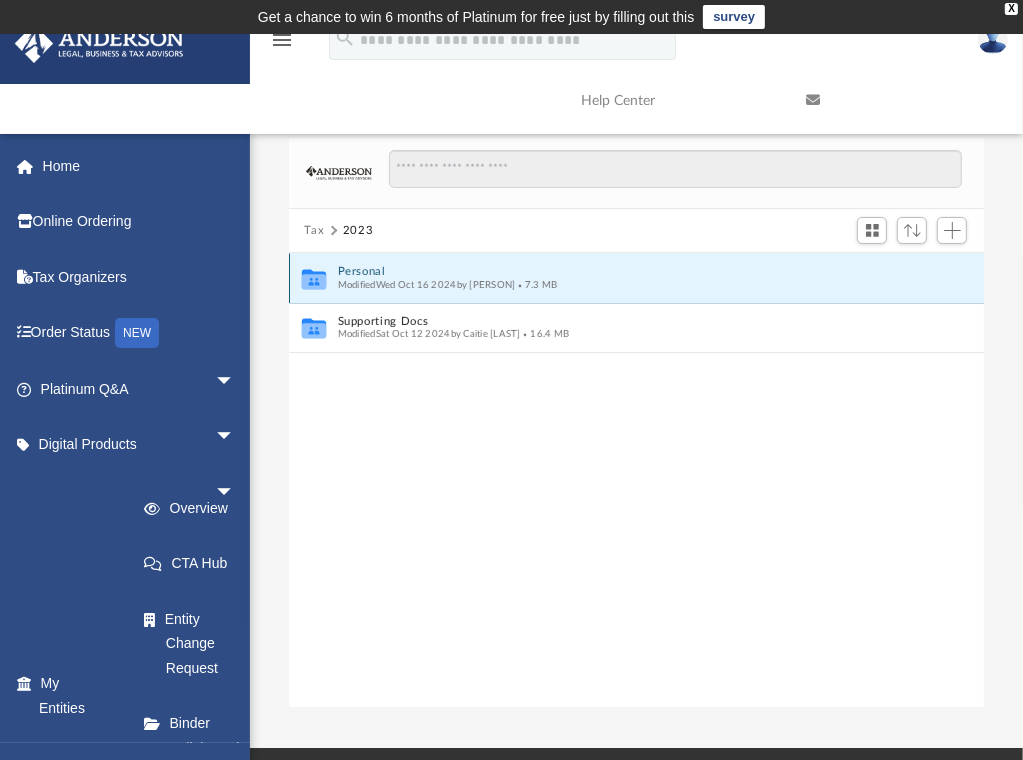 click on "Personal" at bounding box center [623, 272] 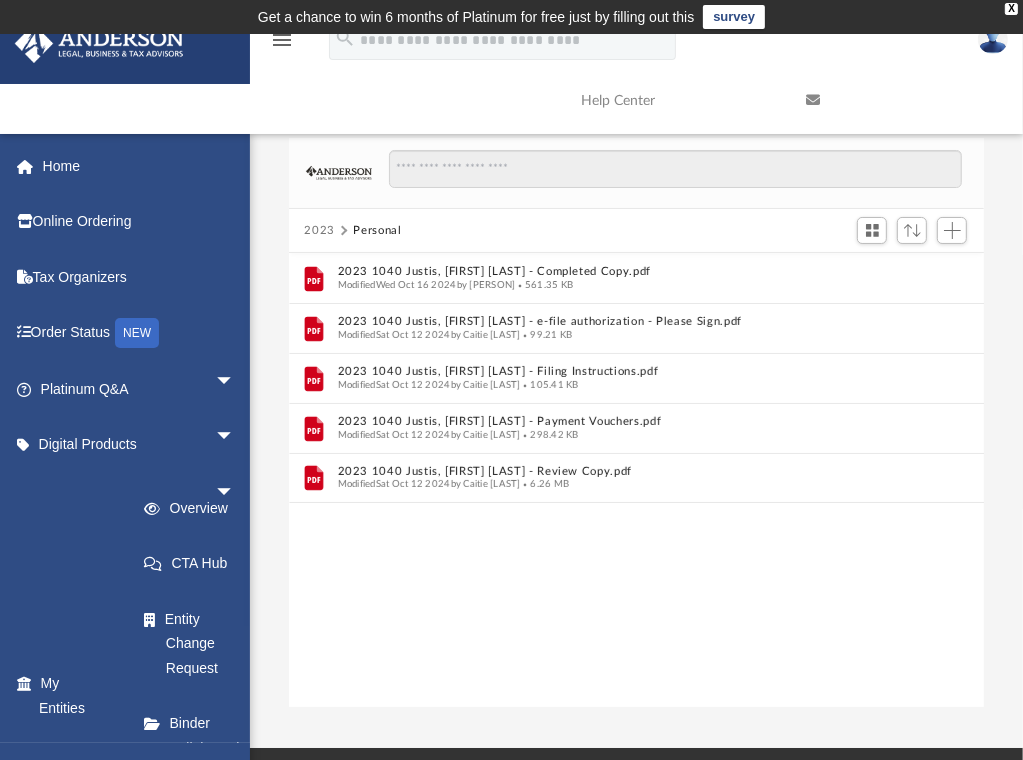 click on "2023" at bounding box center (319, 231) 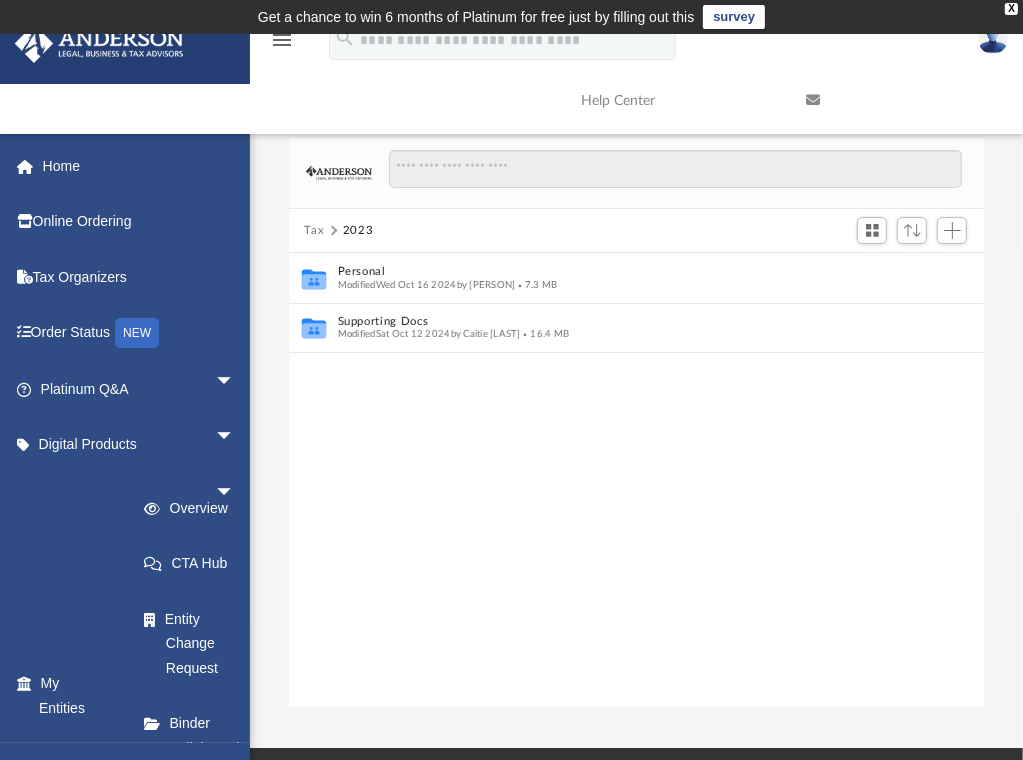 click on "Tax" at bounding box center [314, 231] 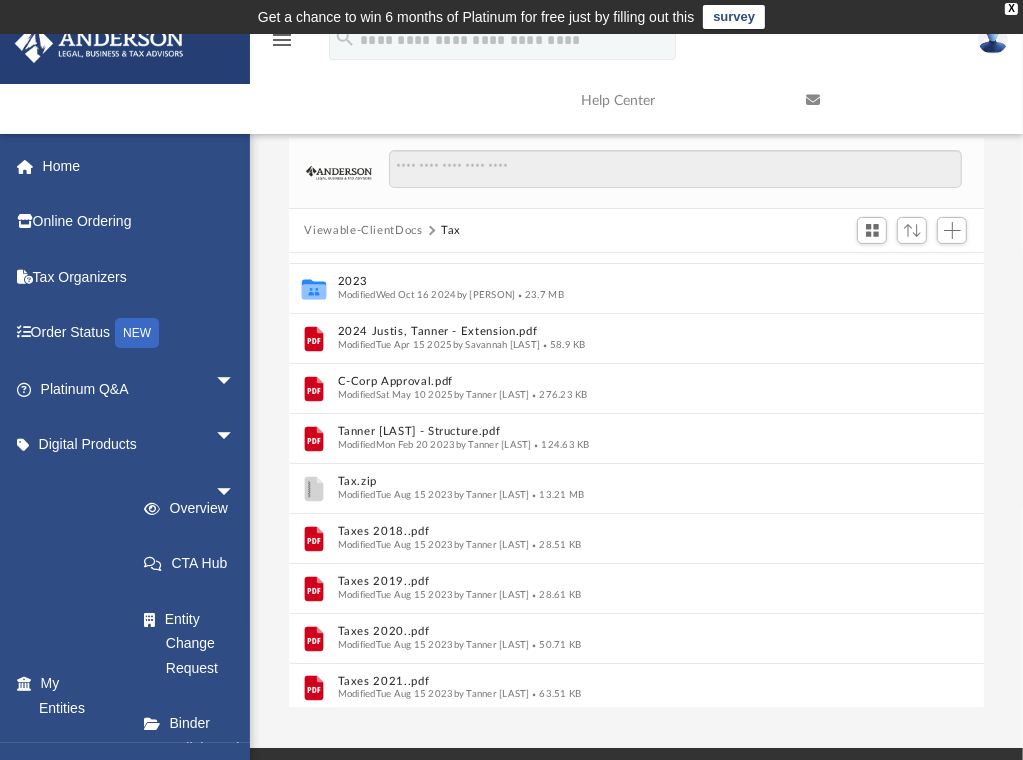 scroll, scrollTop: 196, scrollLeft: 0, axis: vertical 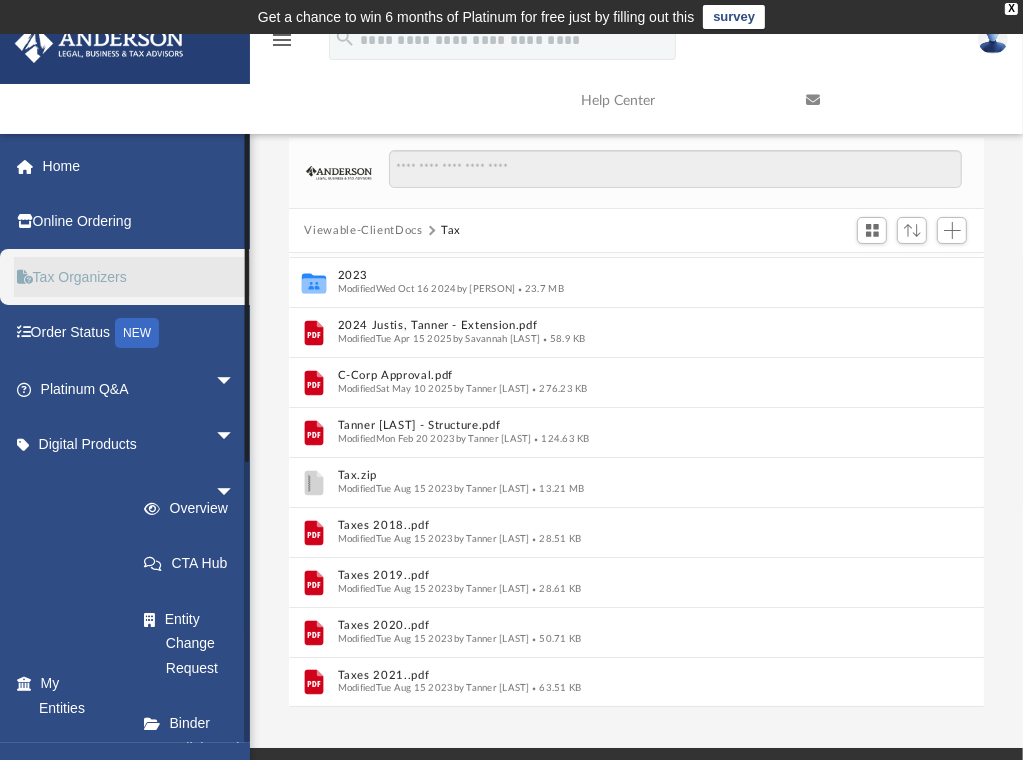 click on "Tax Organizers" at bounding box center (139, 277) 